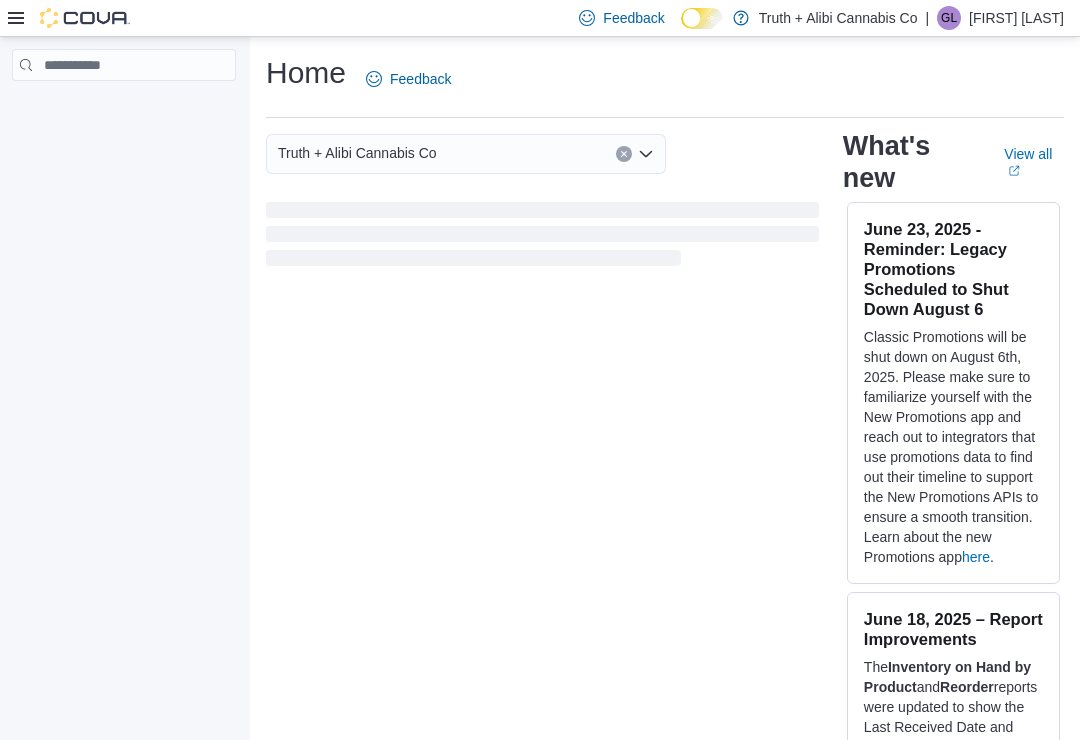scroll, scrollTop: 0, scrollLeft: 0, axis: both 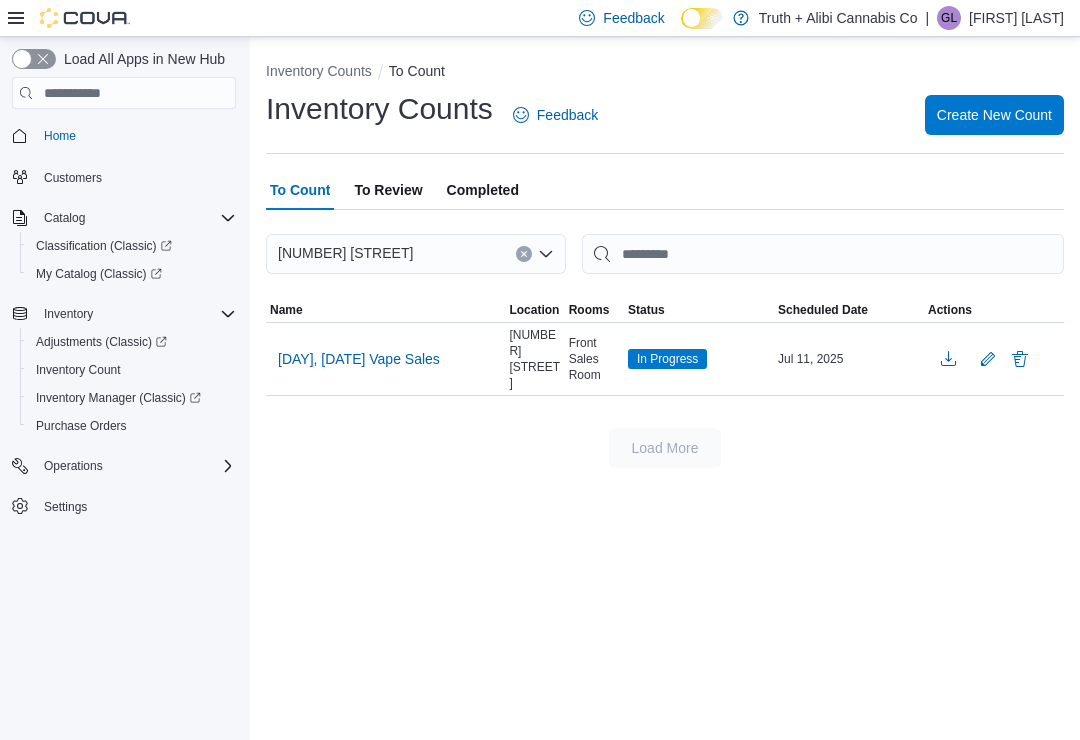 click on "[DAY], [DATE] Vape Sales" at bounding box center (359, 359) 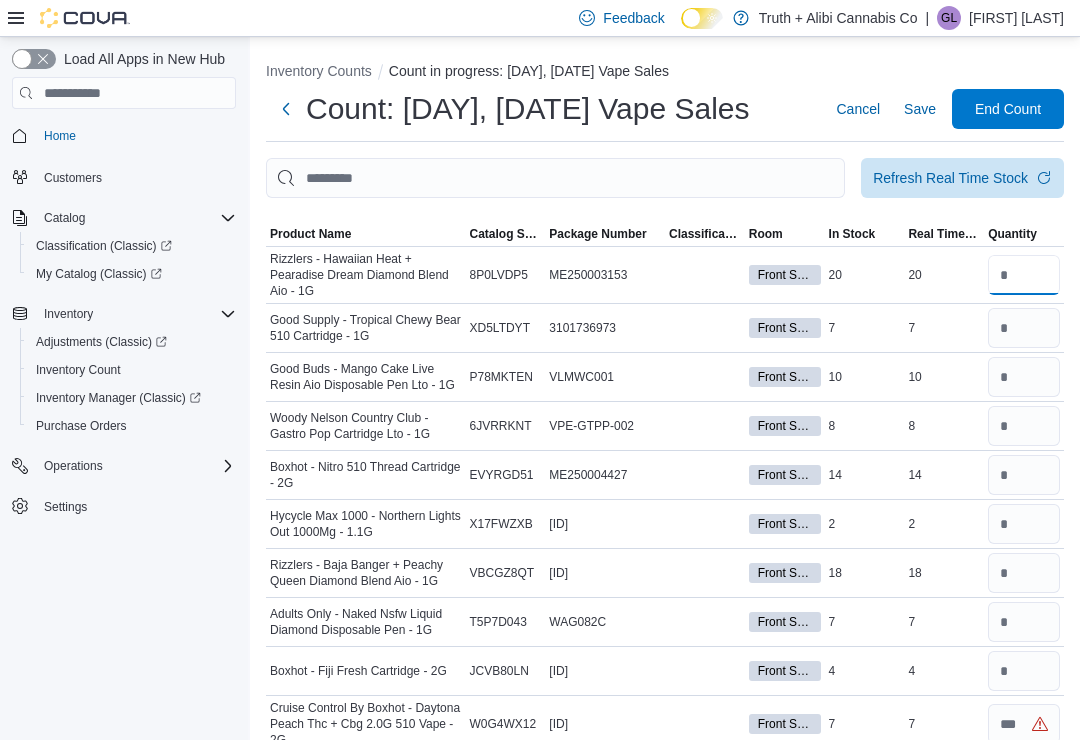 click at bounding box center [1024, 275] 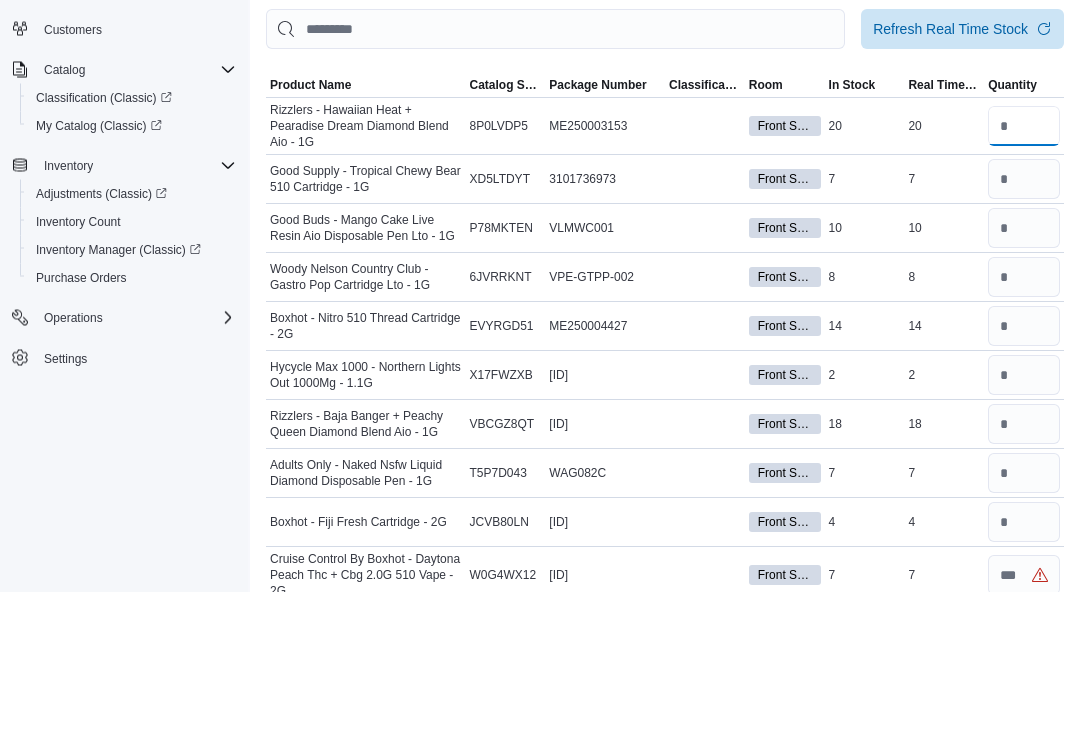 type on "**" 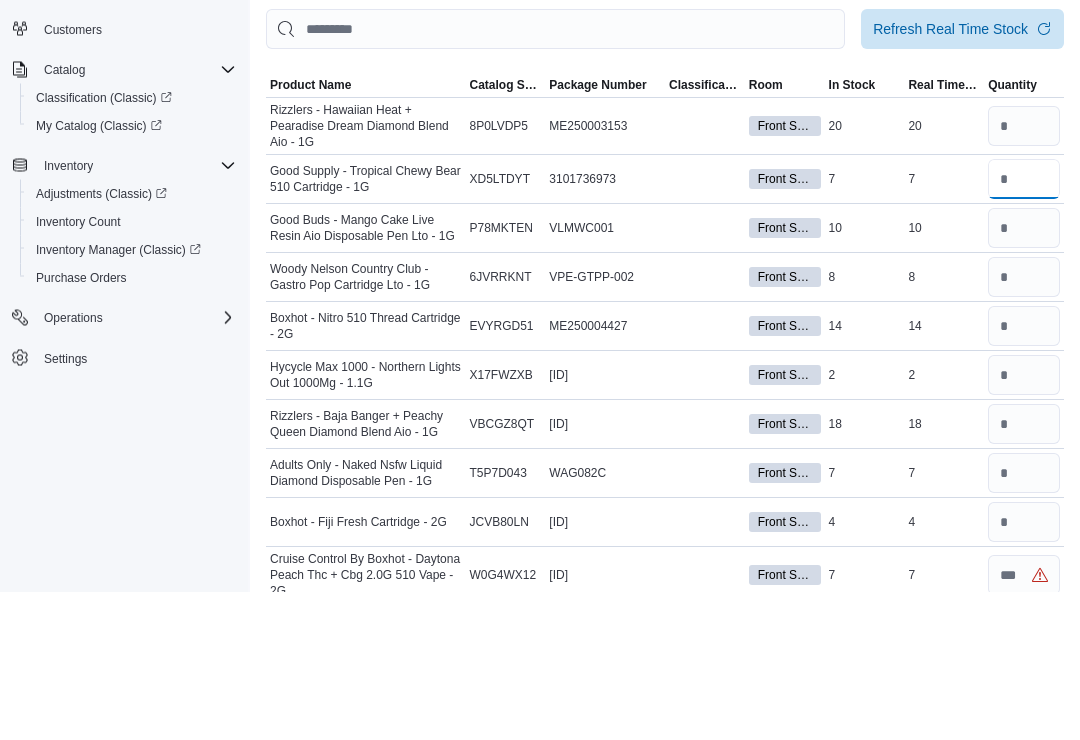 click at bounding box center [1024, 328] 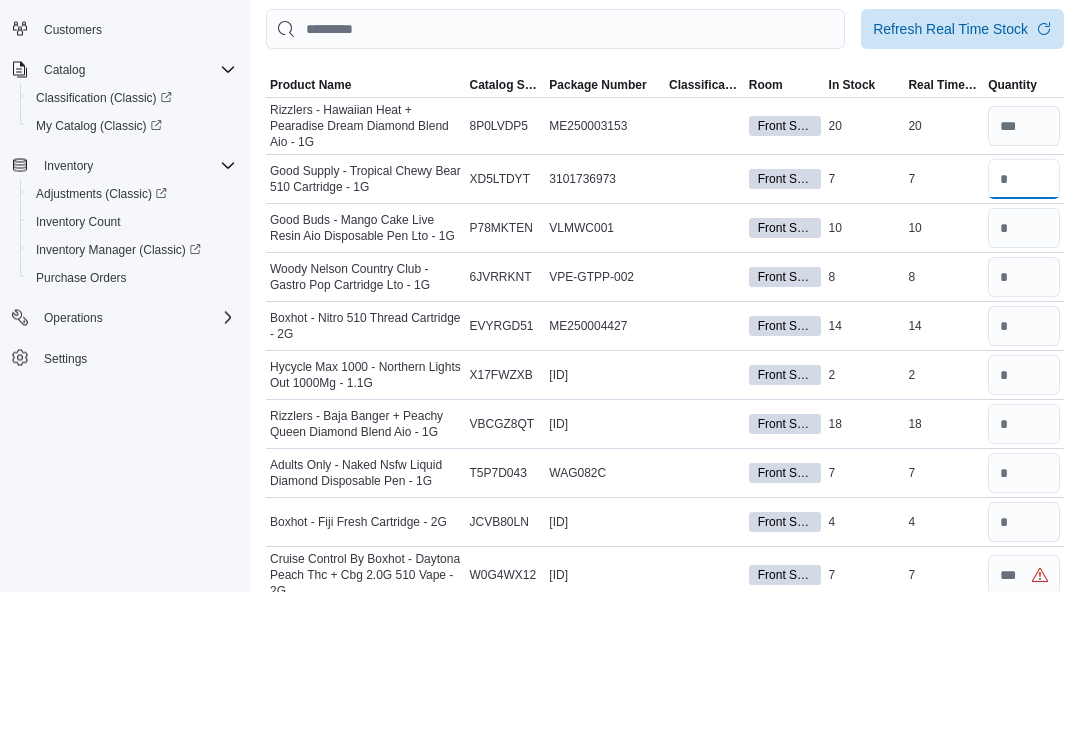 type on "*" 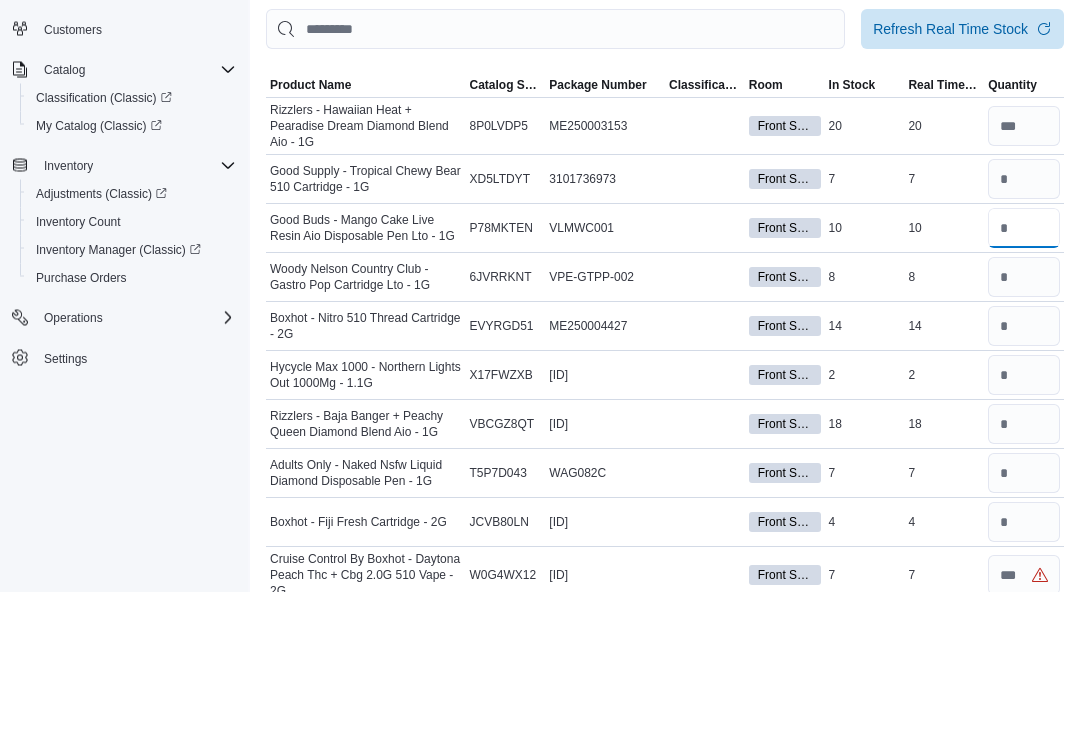 click at bounding box center [1024, 377] 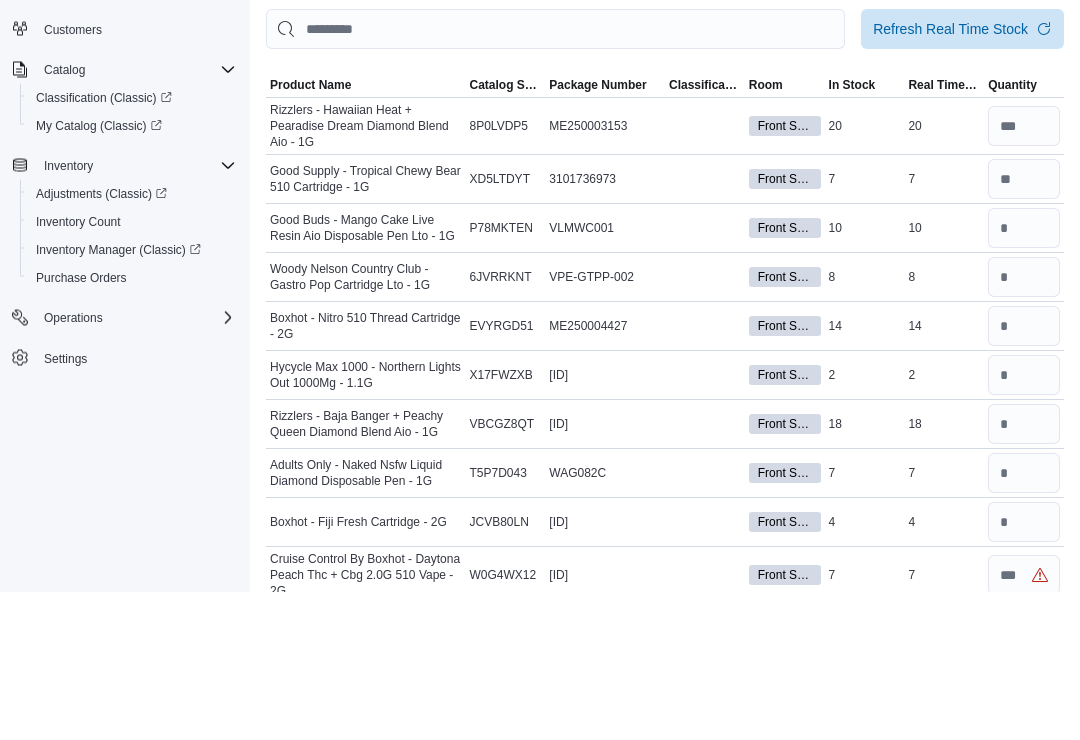 scroll, scrollTop: 149, scrollLeft: 0, axis: vertical 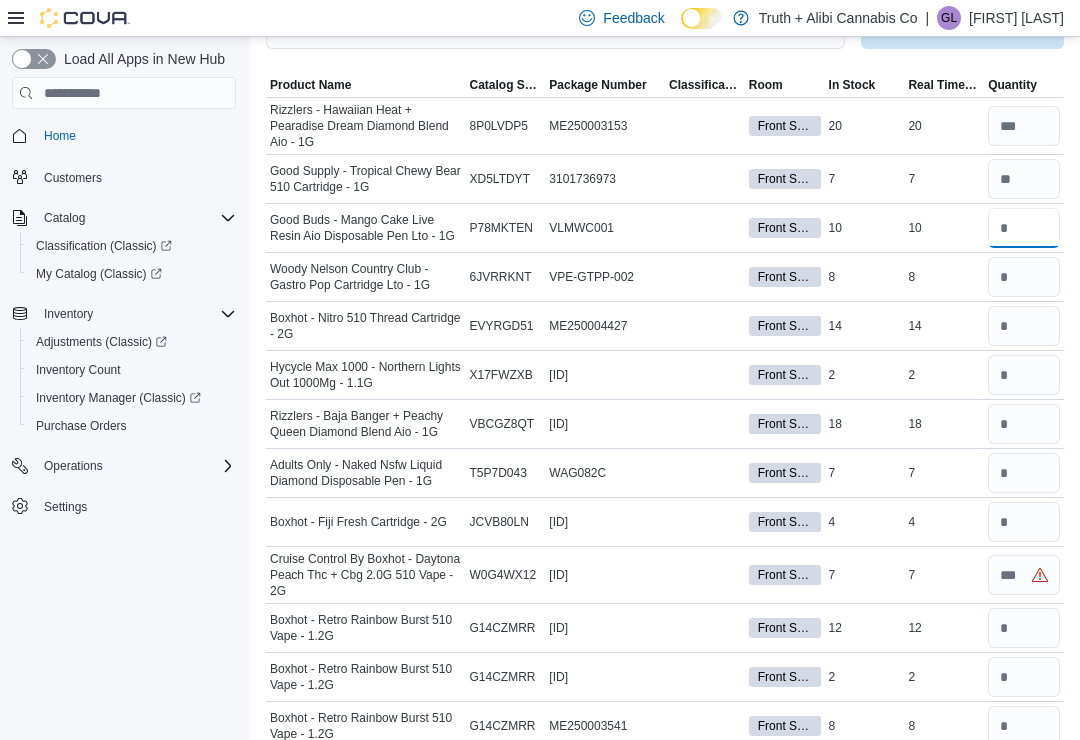 type on "**" 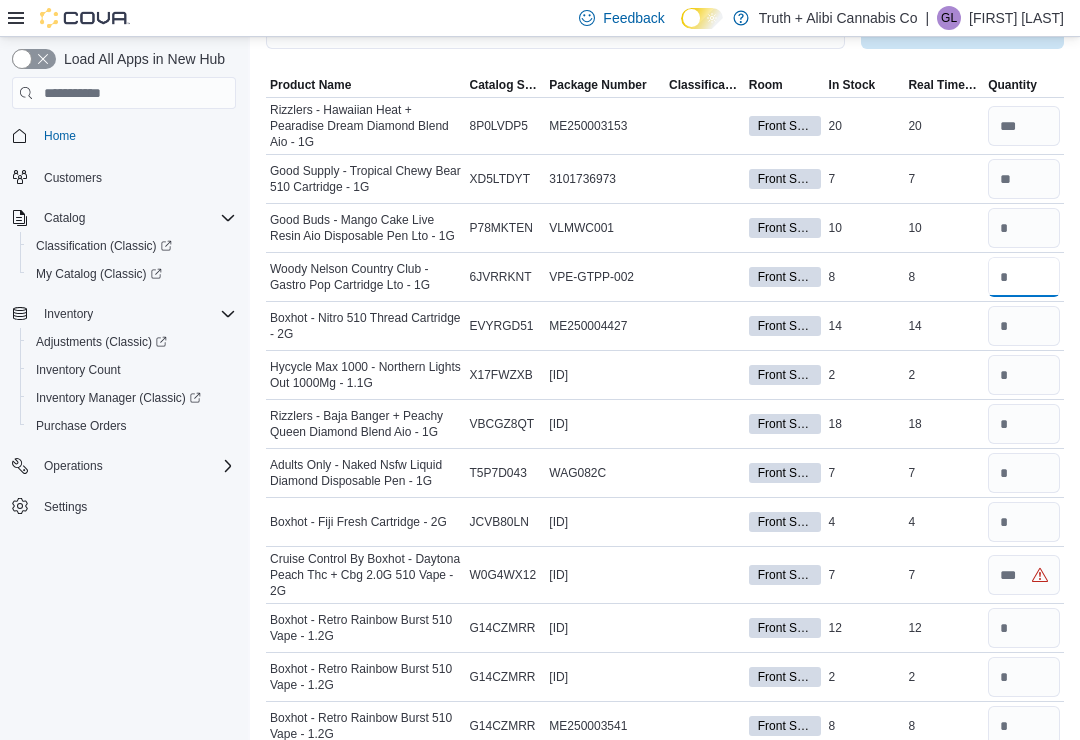 click at bounding box center [1024, 277] 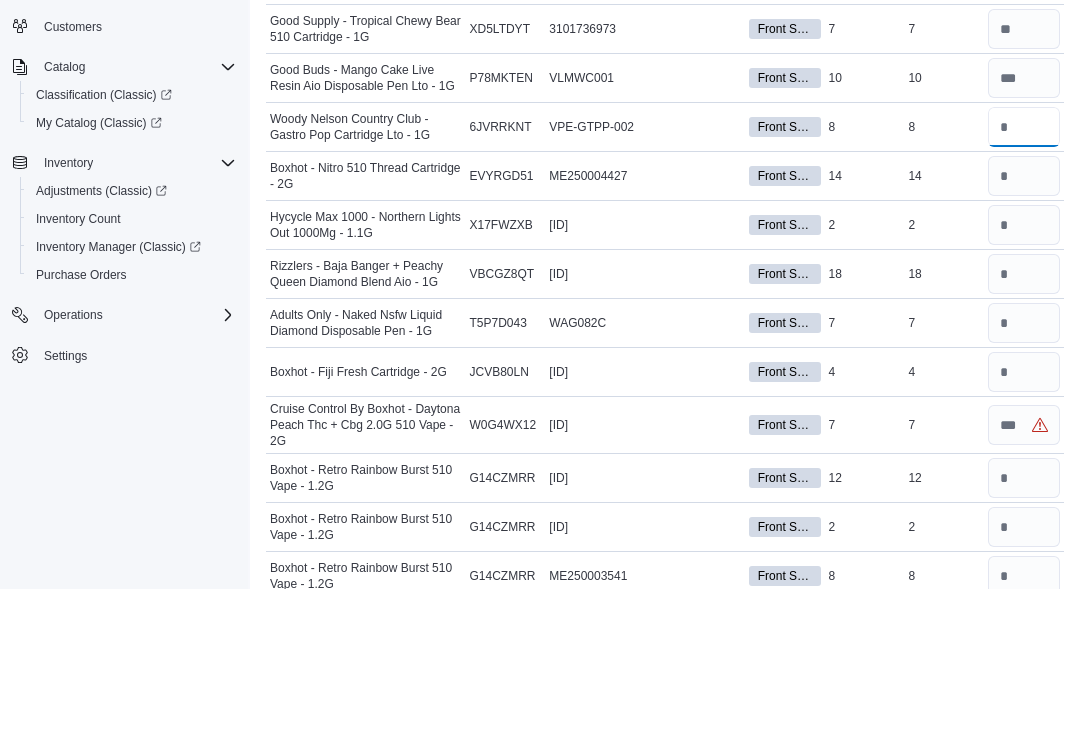 type on "*" 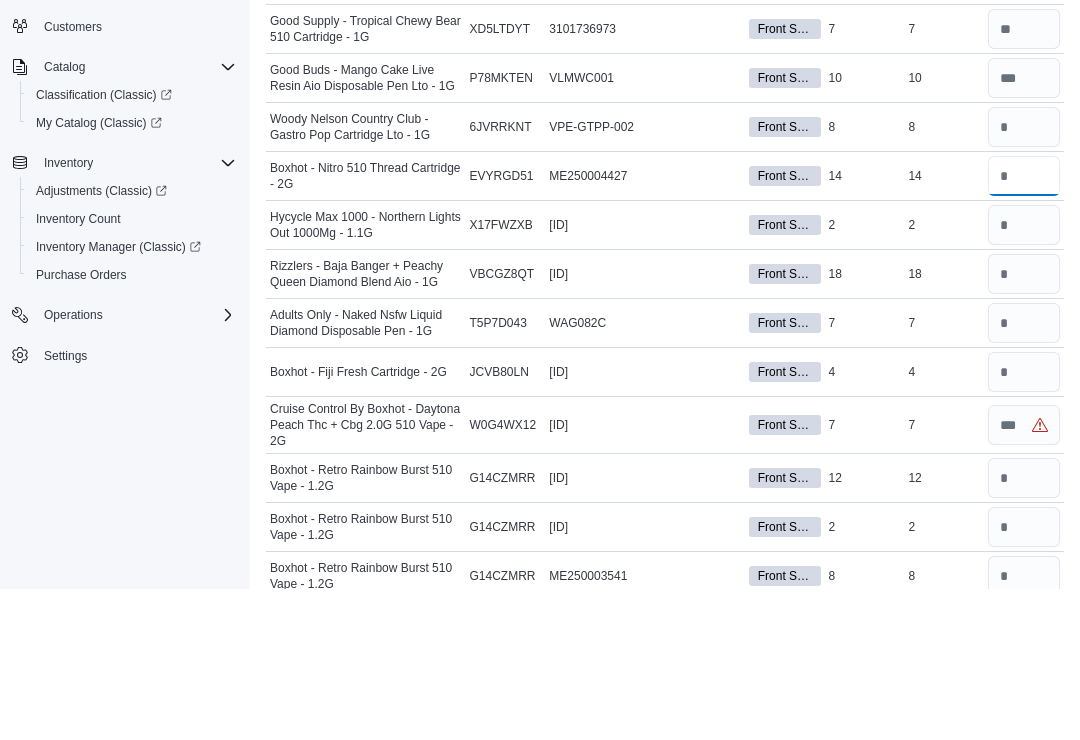 click at bounding box center [1024, 327] 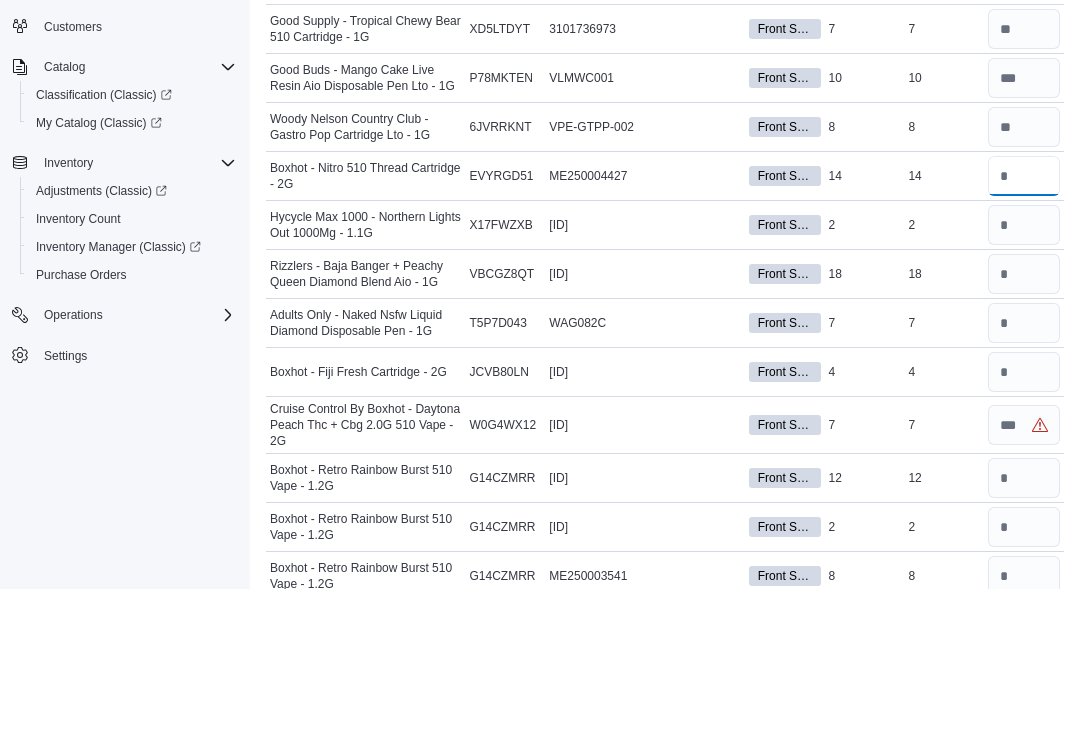 type on "**" 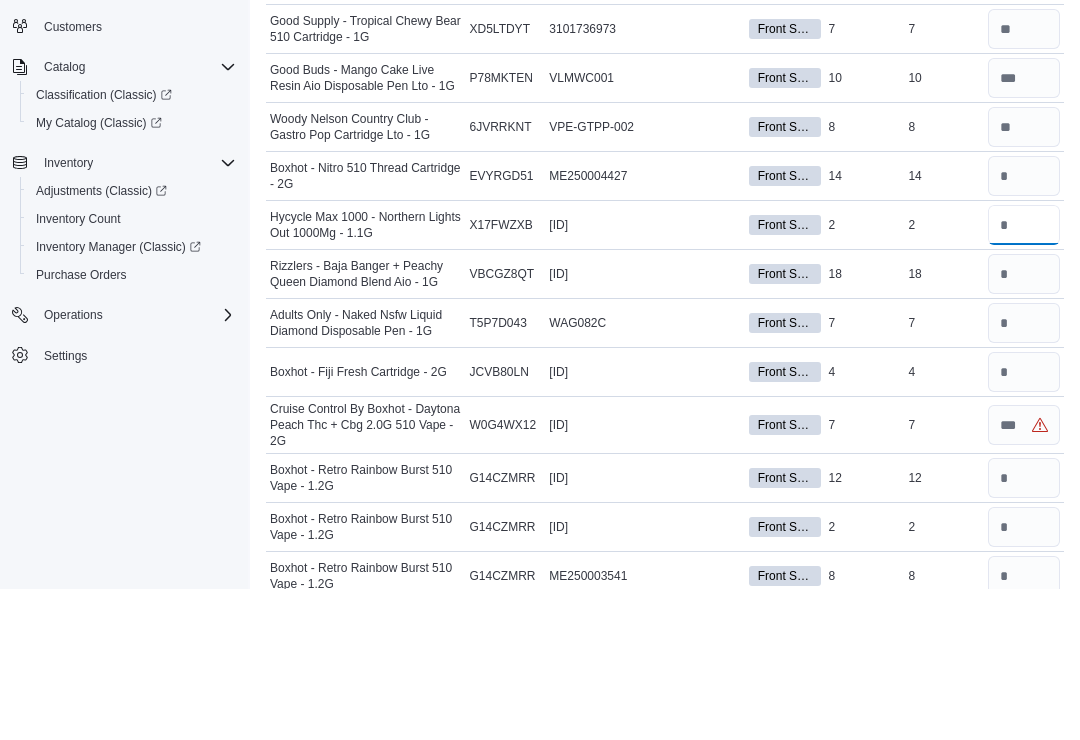 click at bounding box center [1024, 376] 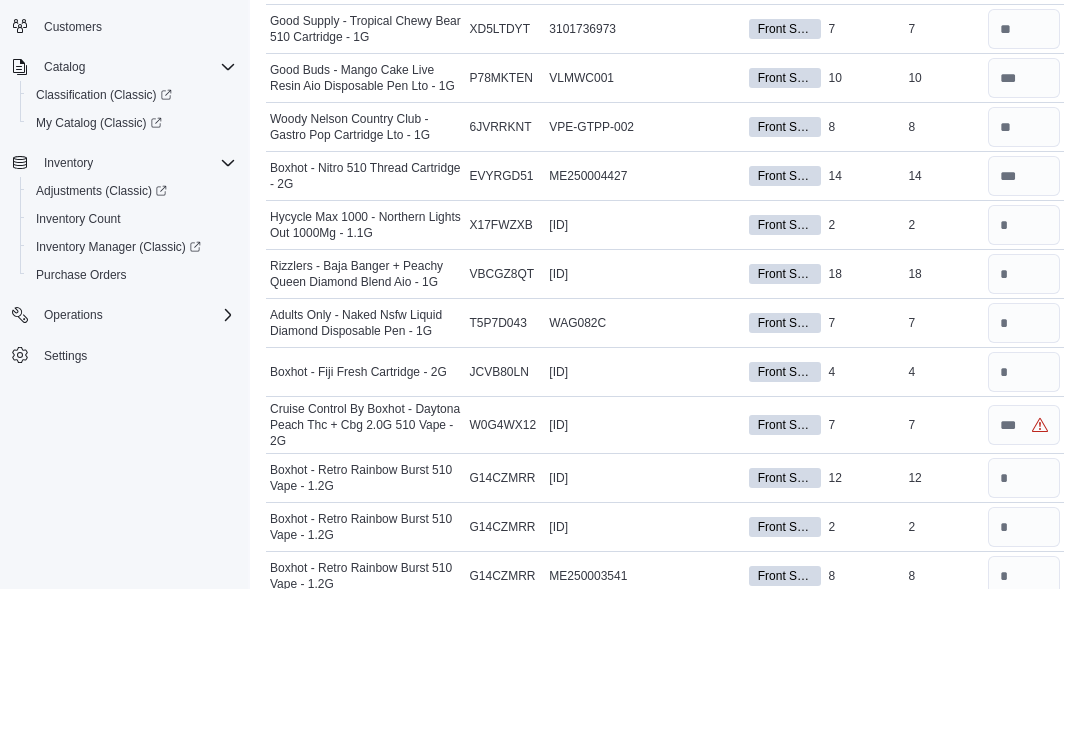 scroll, scrollTop: 300, scrollLeft: 0, axis: vertical 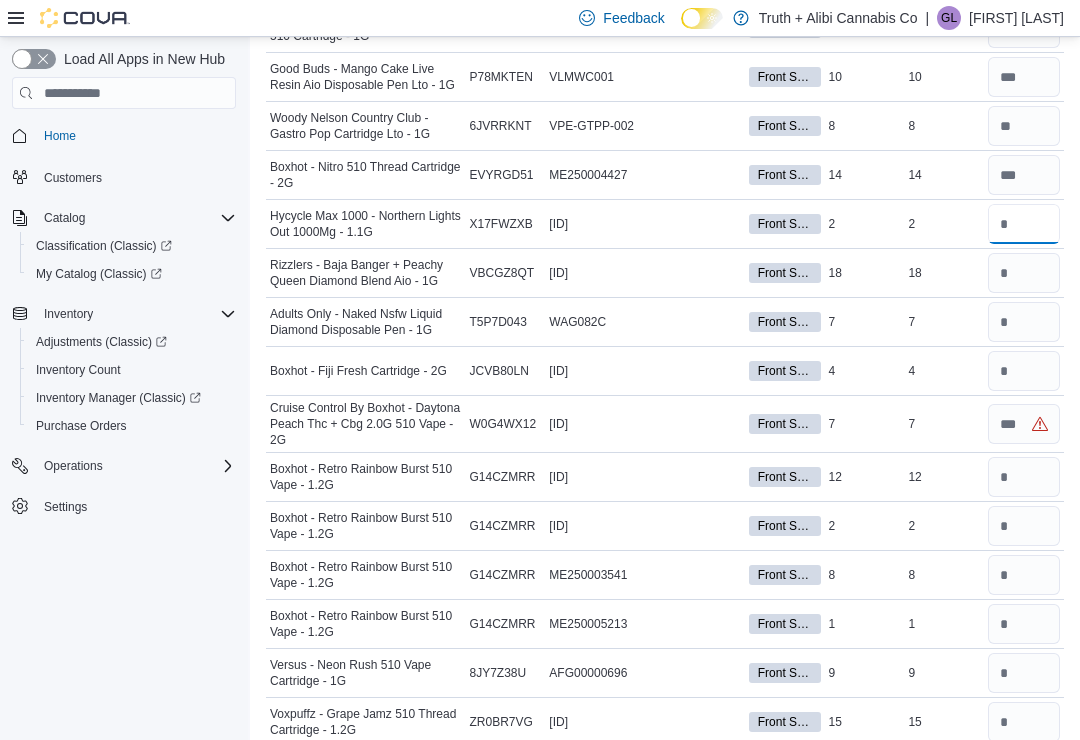type on "*" 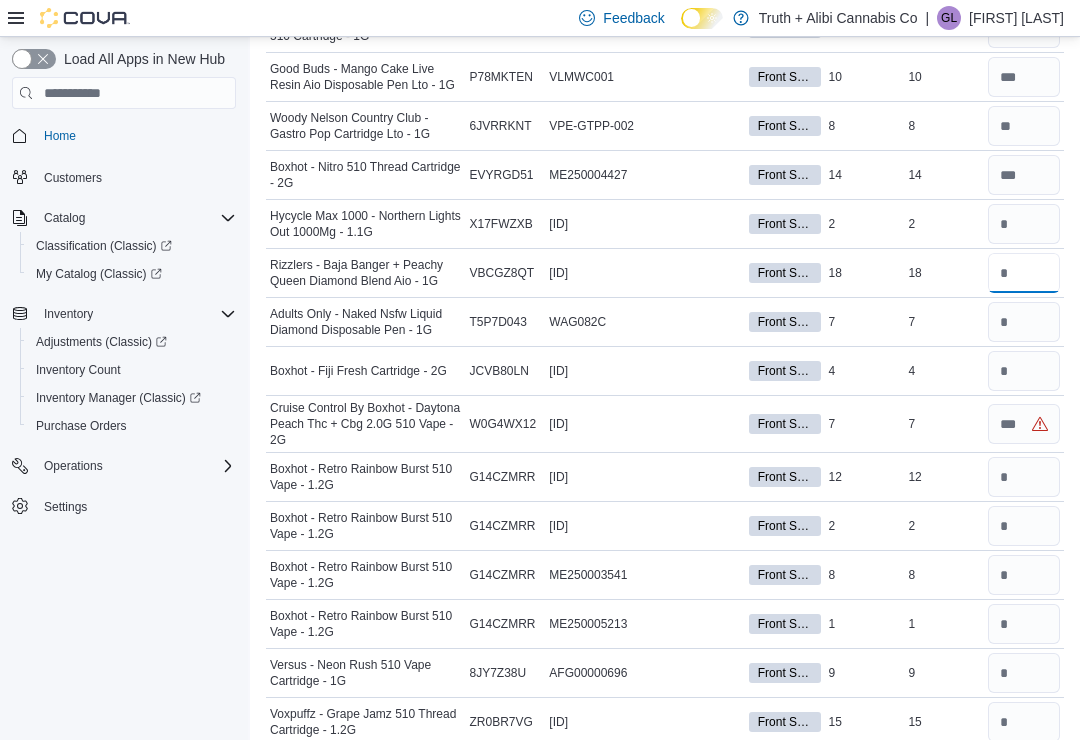 click at bounding box center [1024, 273] 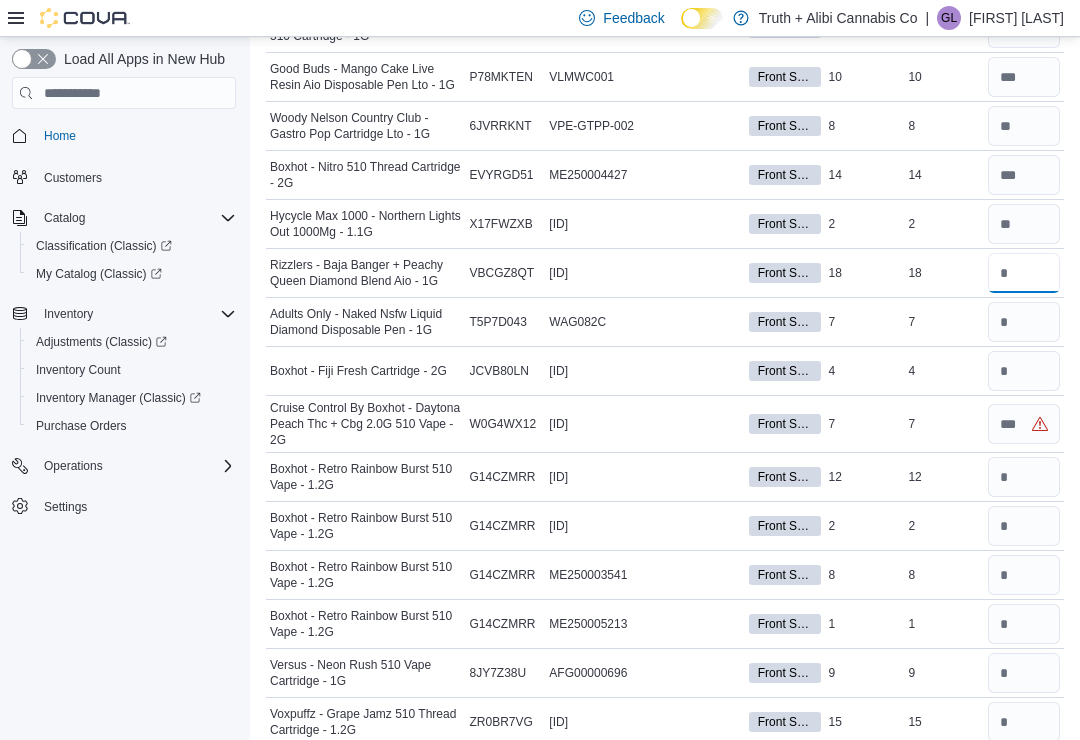 scroll, scrollTop: 299, scrollLeft: 0, axis: vertical 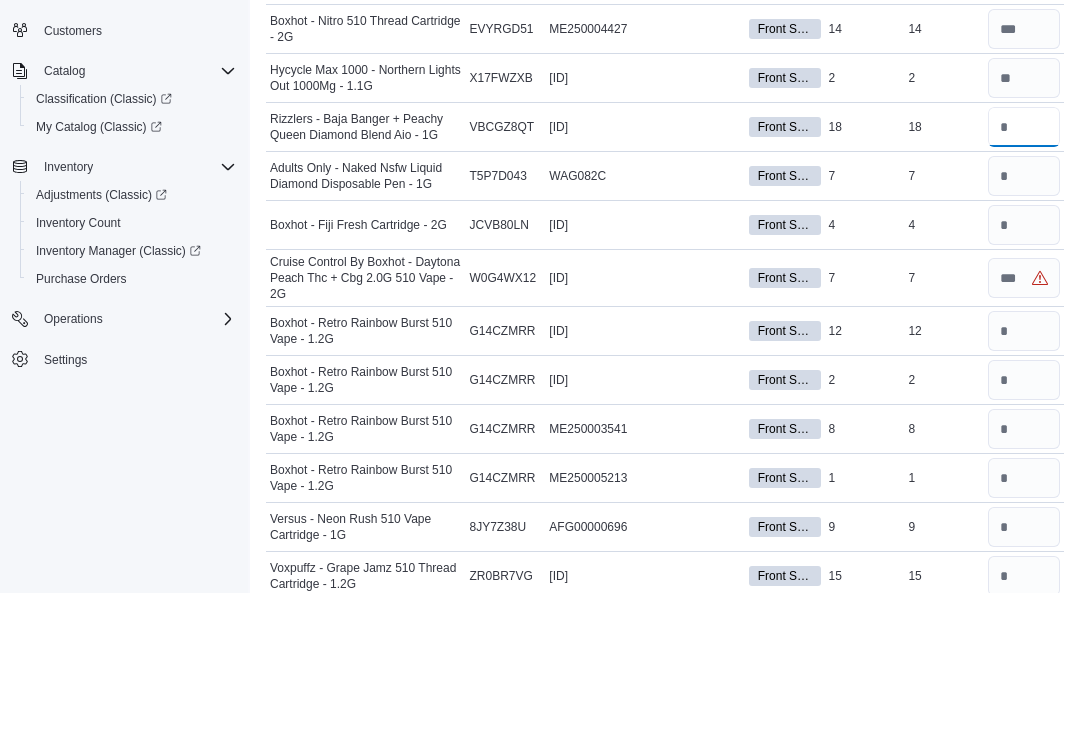 type on "**" 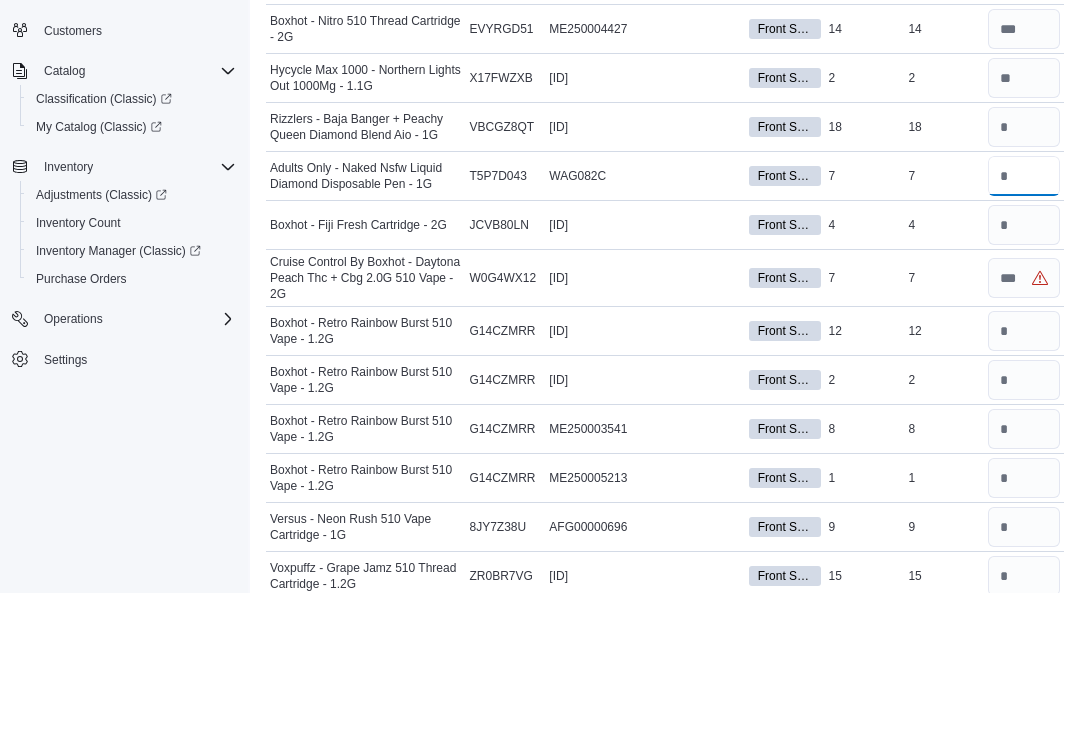 click at bounding box center [1024, 323] 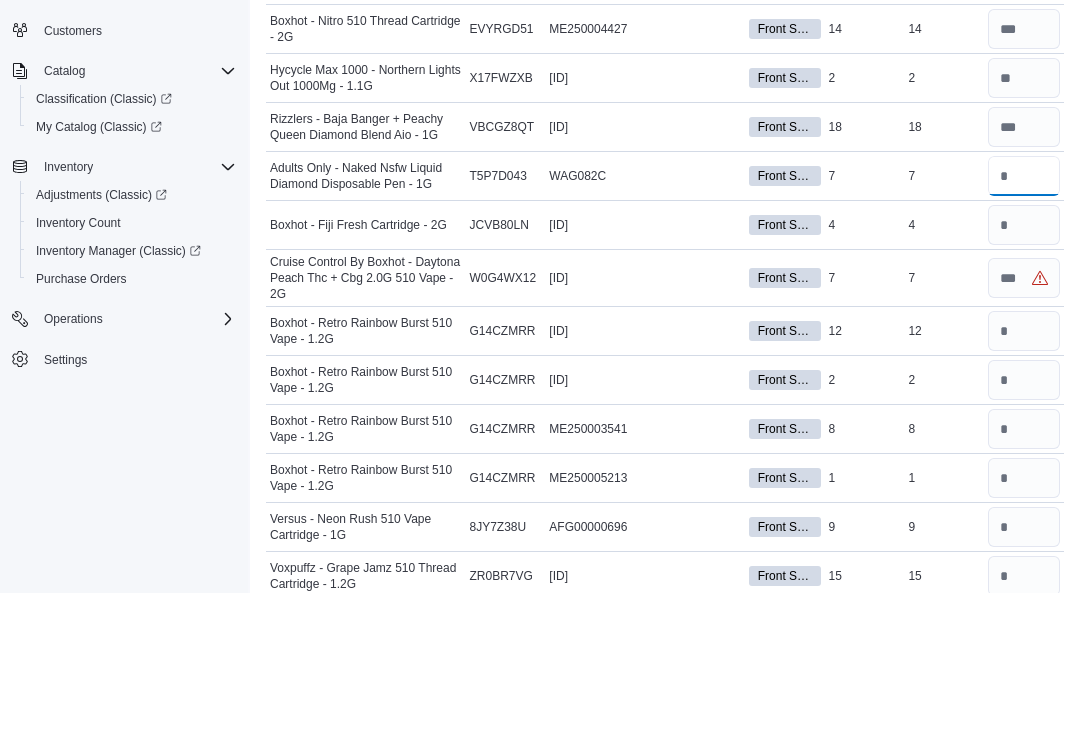 type on "*" 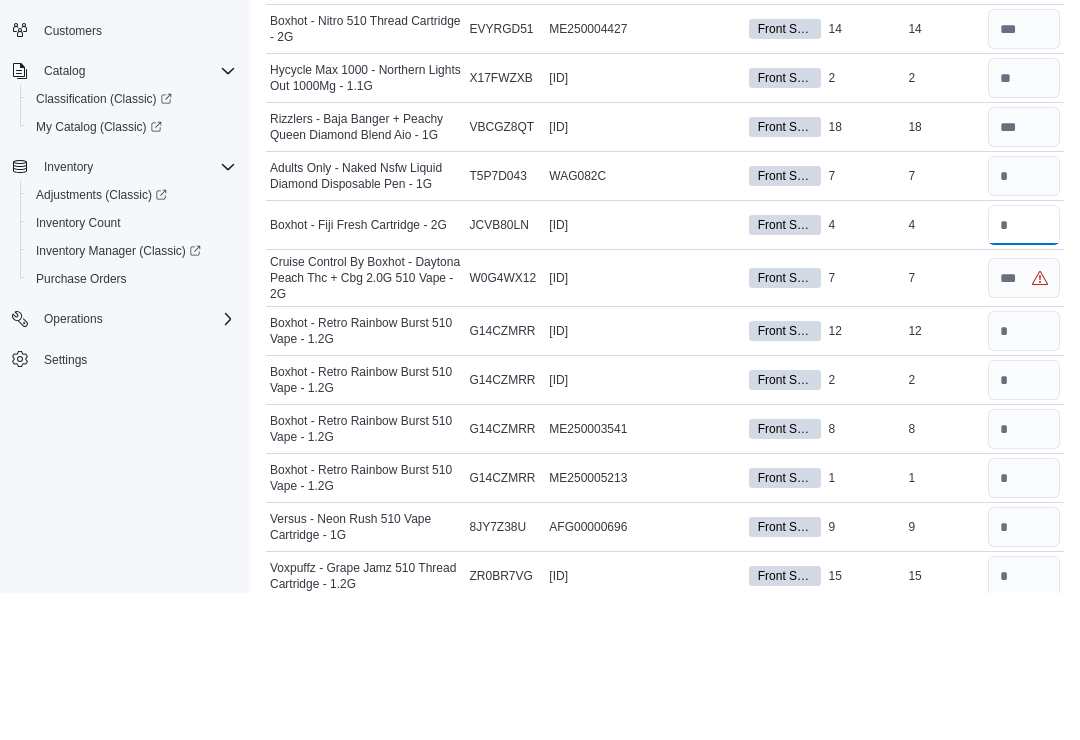 click at bounding box center (1024, 372) 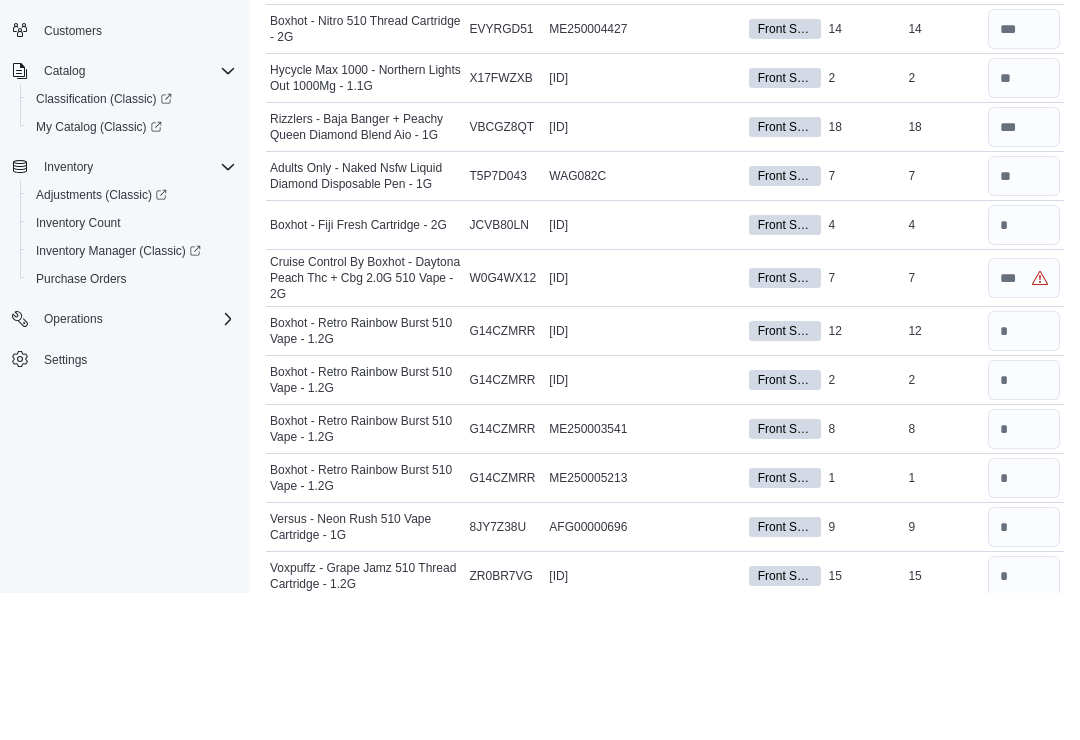 scroll, scrollTop: 447, scrollLeft: 0, axis: vertical 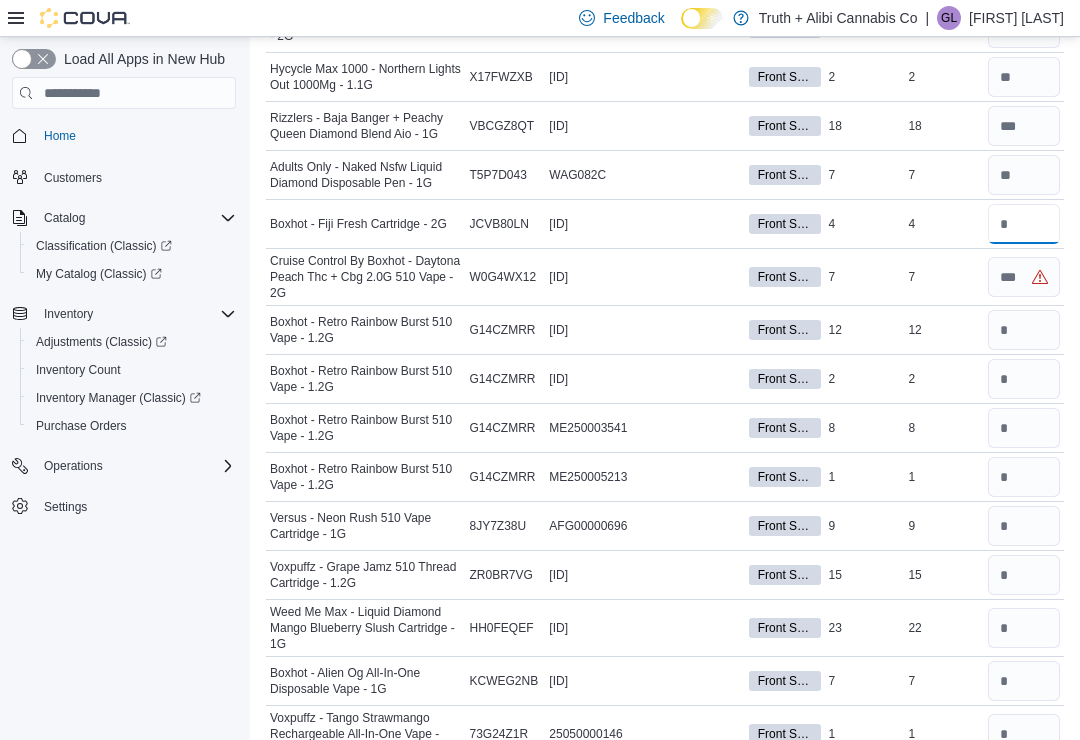 type on "*" 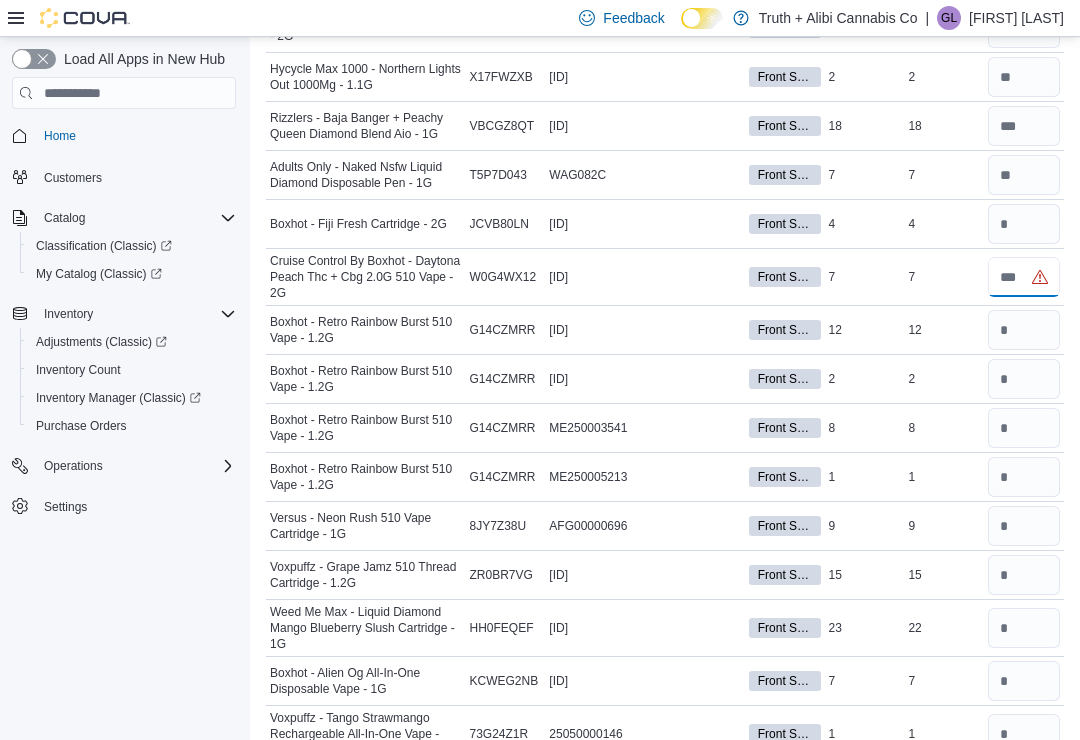 click at bounding box center [1024, 277] 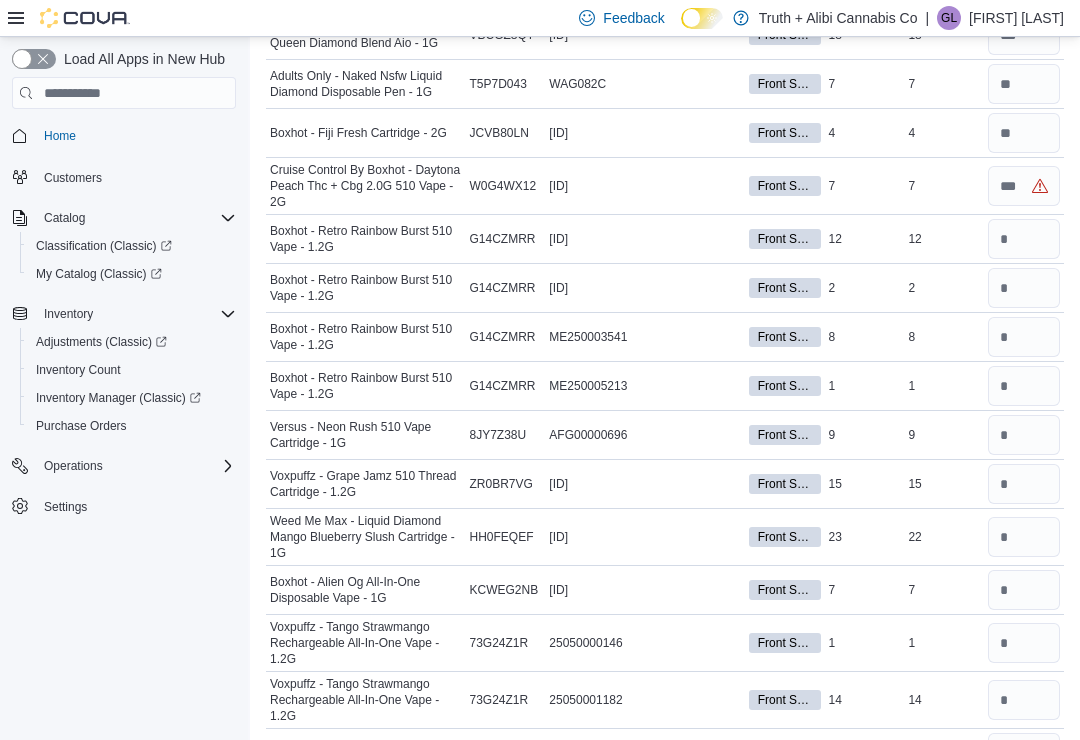 scroll, scrollTop: 513, scrollLeft: 0, axis: vertical 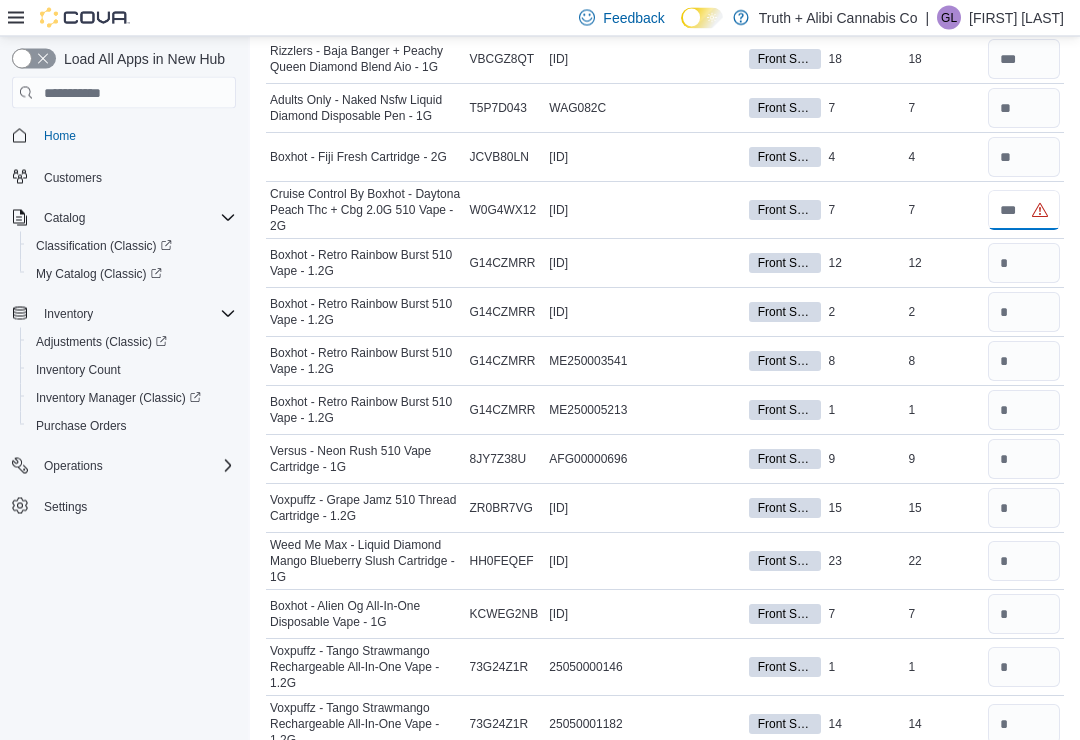 type on "*" 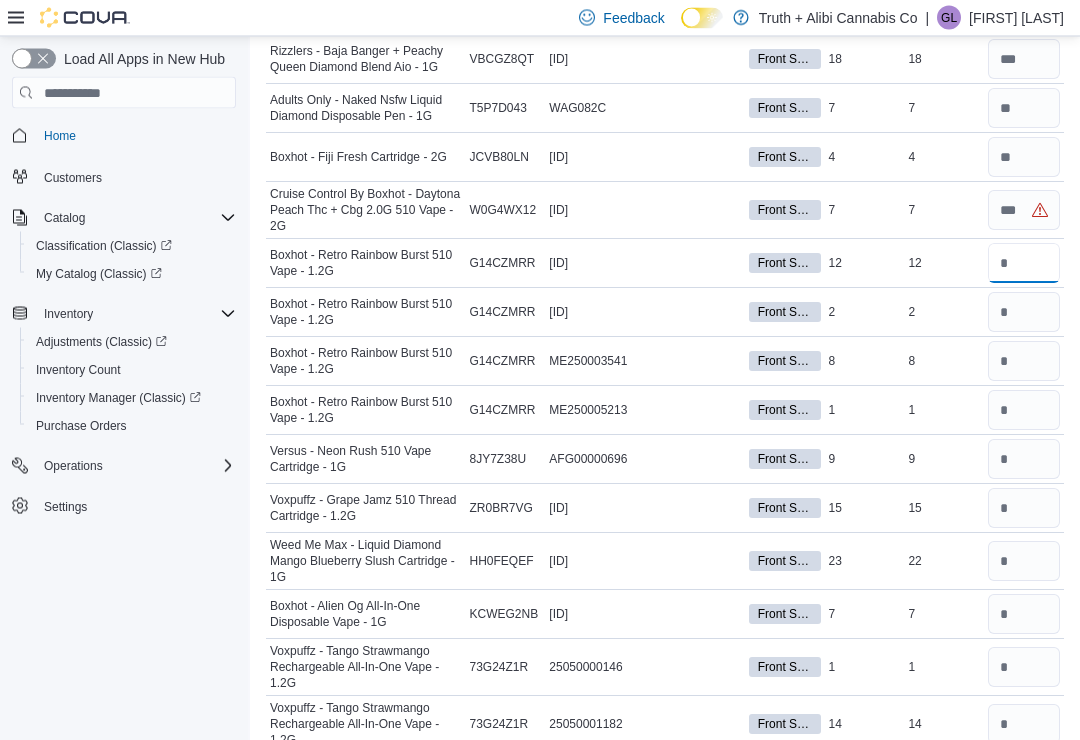 click at bounding box center (1024, 264) 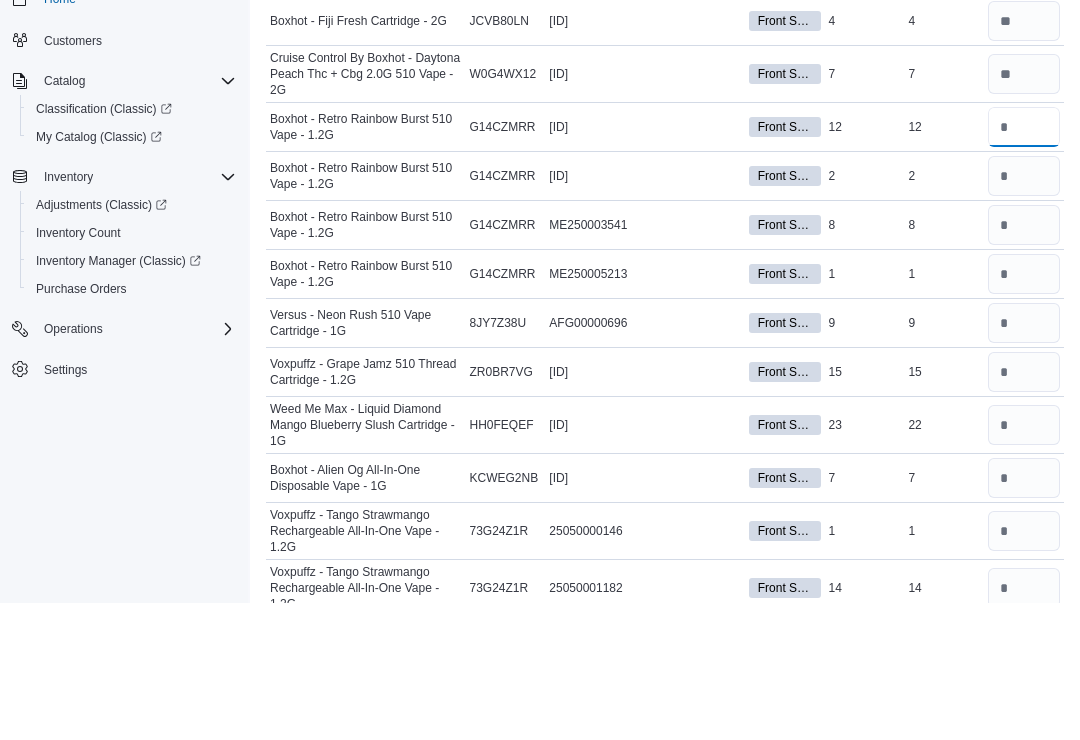 type on "**" 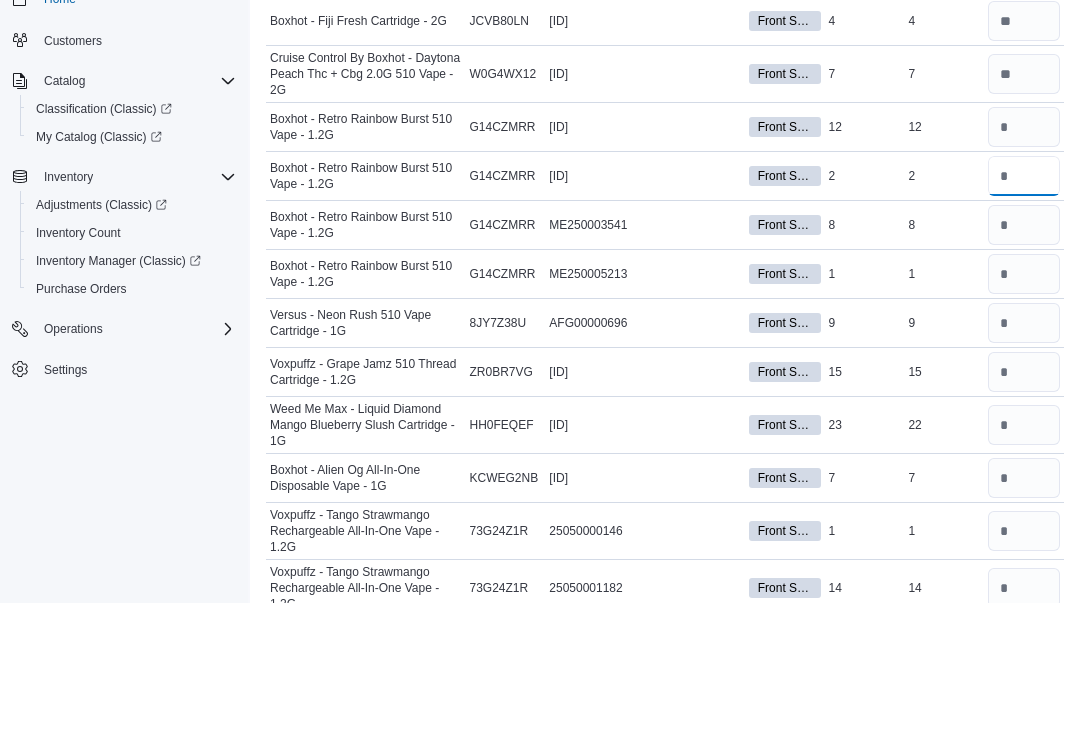 click at bounding box center [1024, 313] 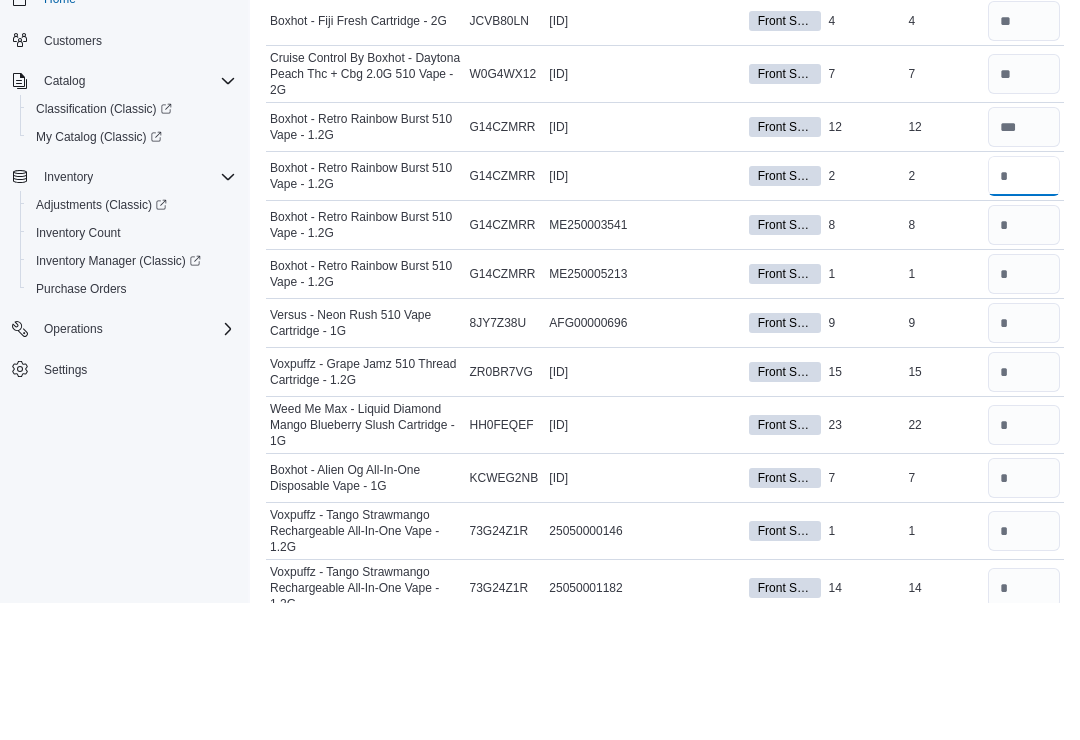 type on "*" 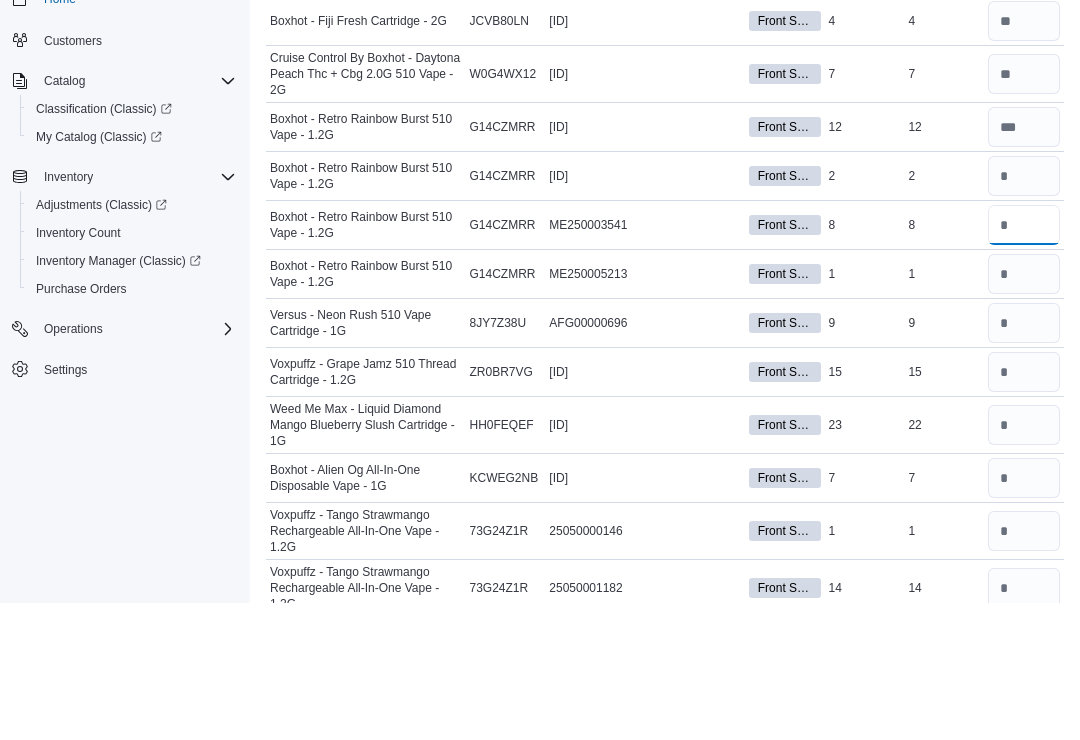 click at bounding box center [1024, 362] 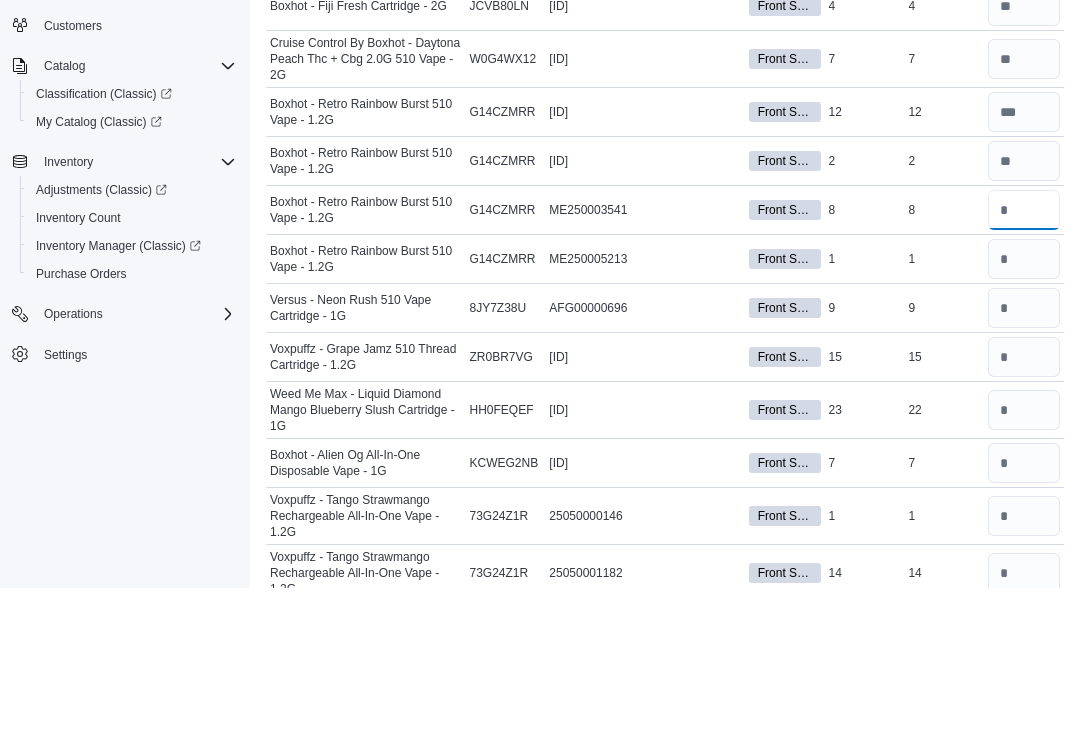 type on "*" 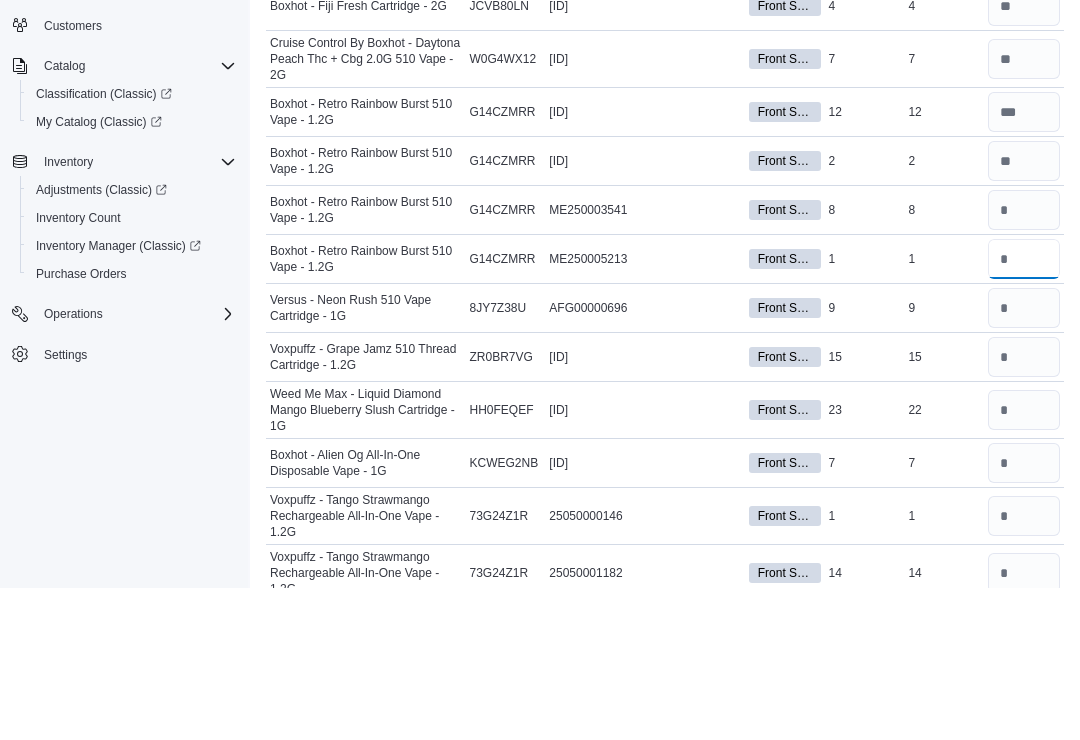 click at bounding box center [1024, 411] 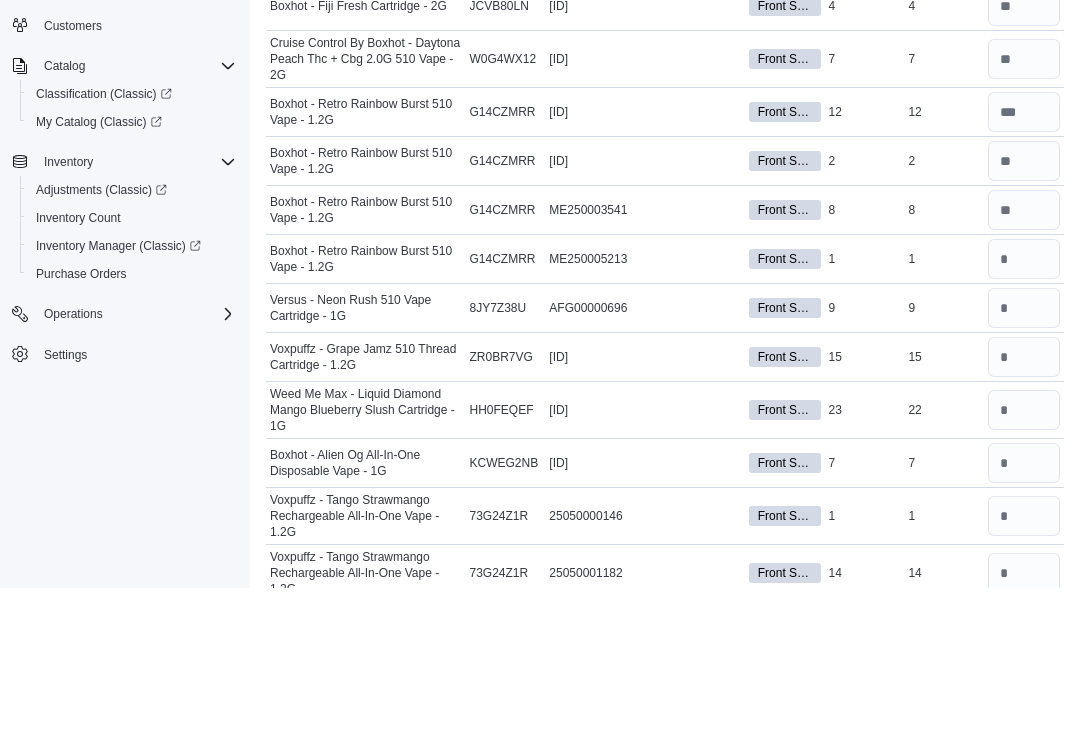 scroll, scrollTop: 666, scrollLeft: 0, axis: vertical 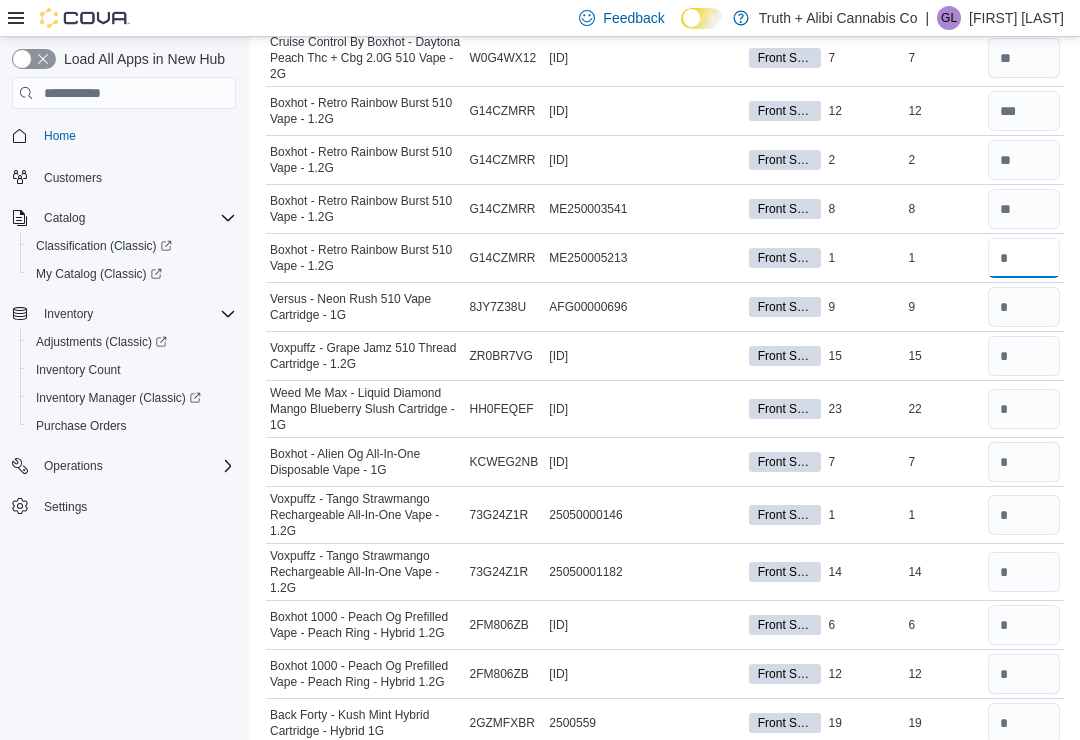 type on "*" 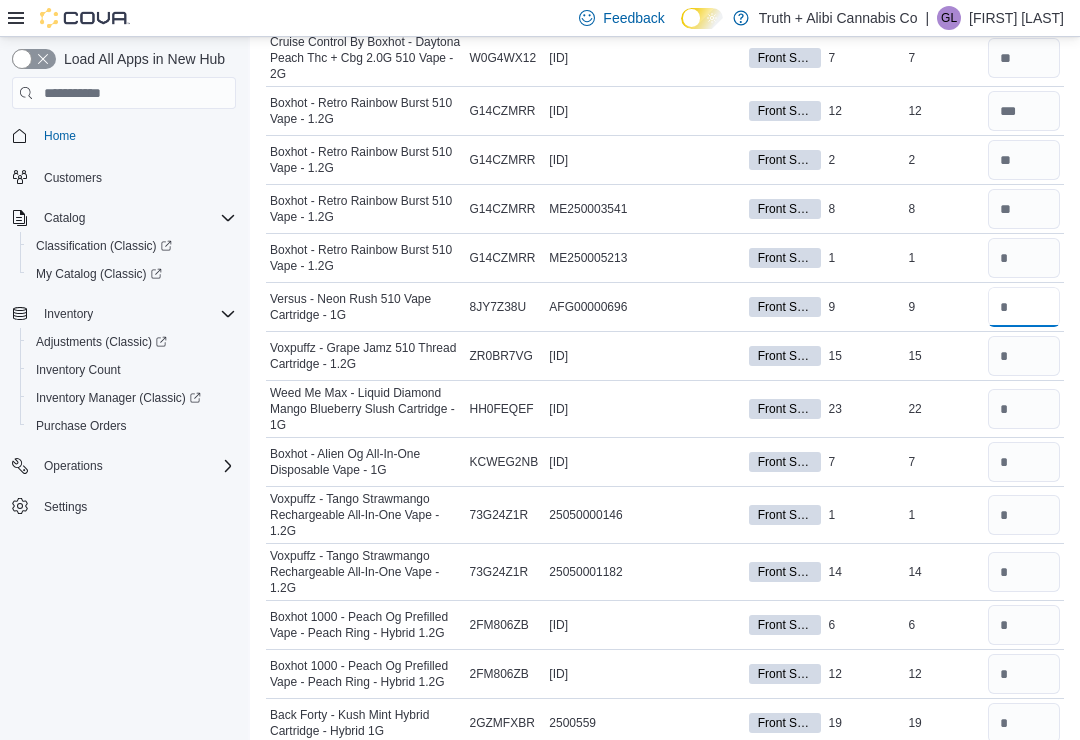click at bounding box center (1024, 307) 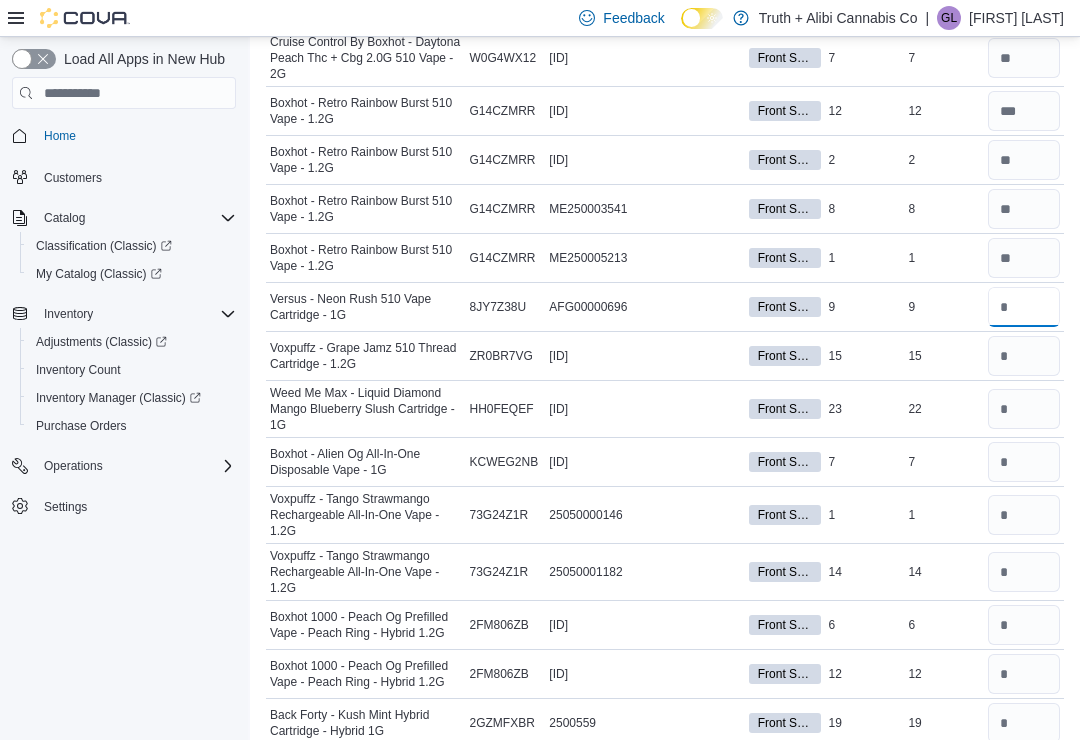 scroll, scrollTop: 665, scrollLeft: 0, axis: vertical 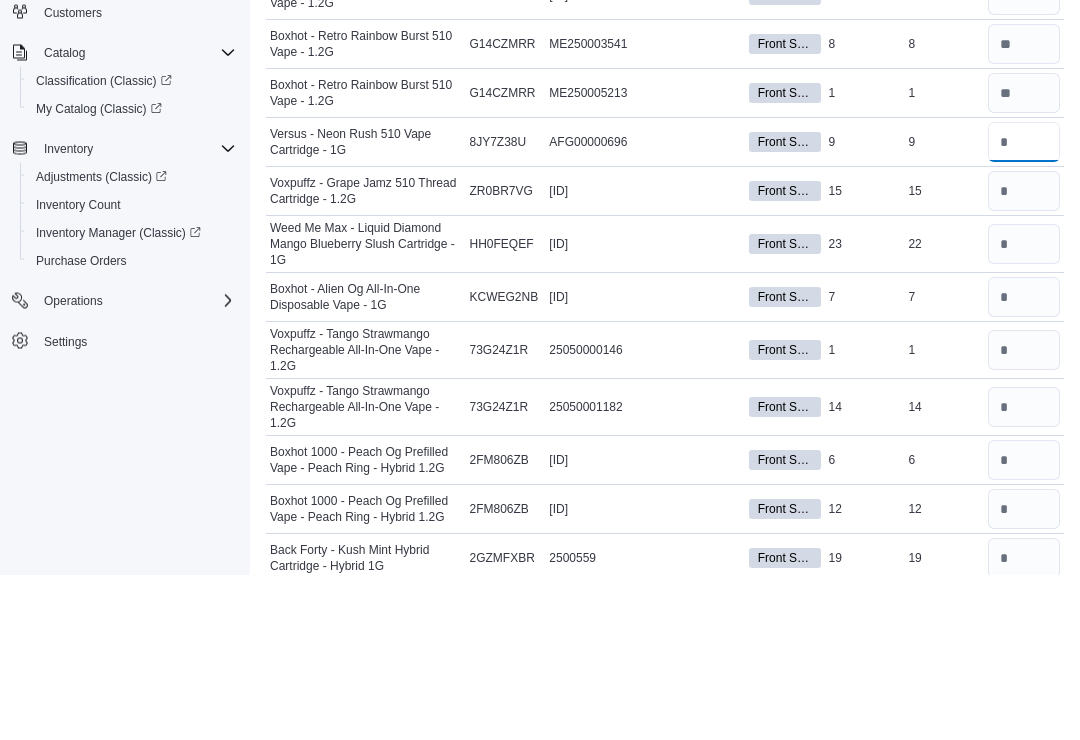 type on "*" 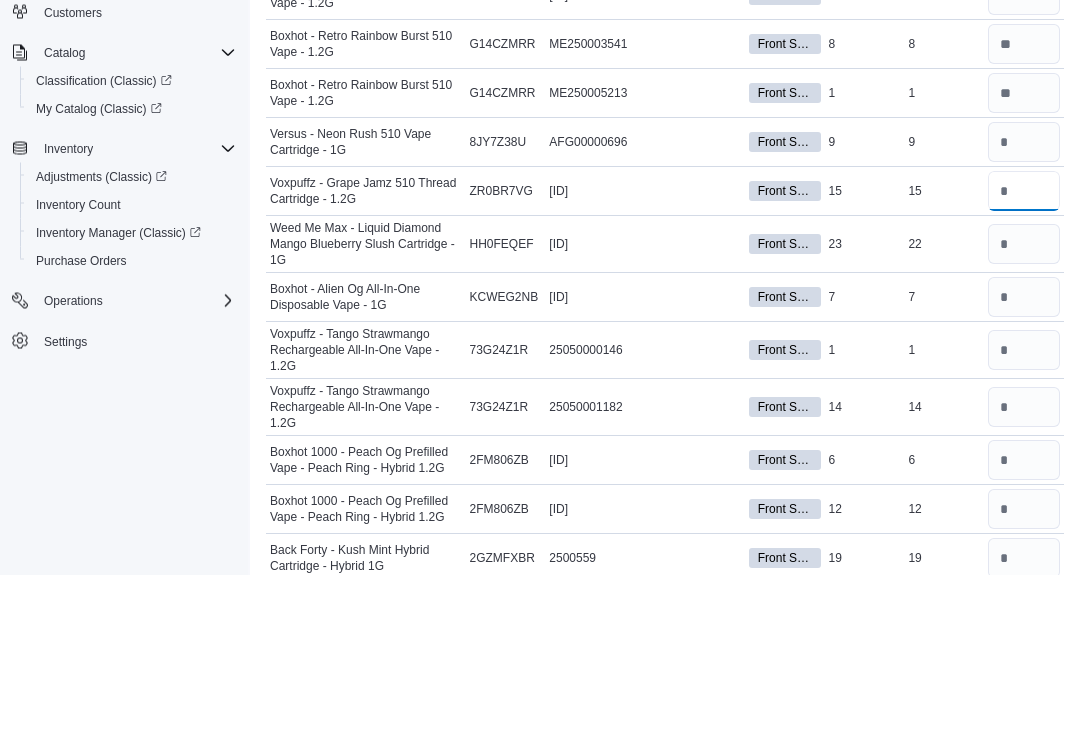click at bounding box center [1024, 357] 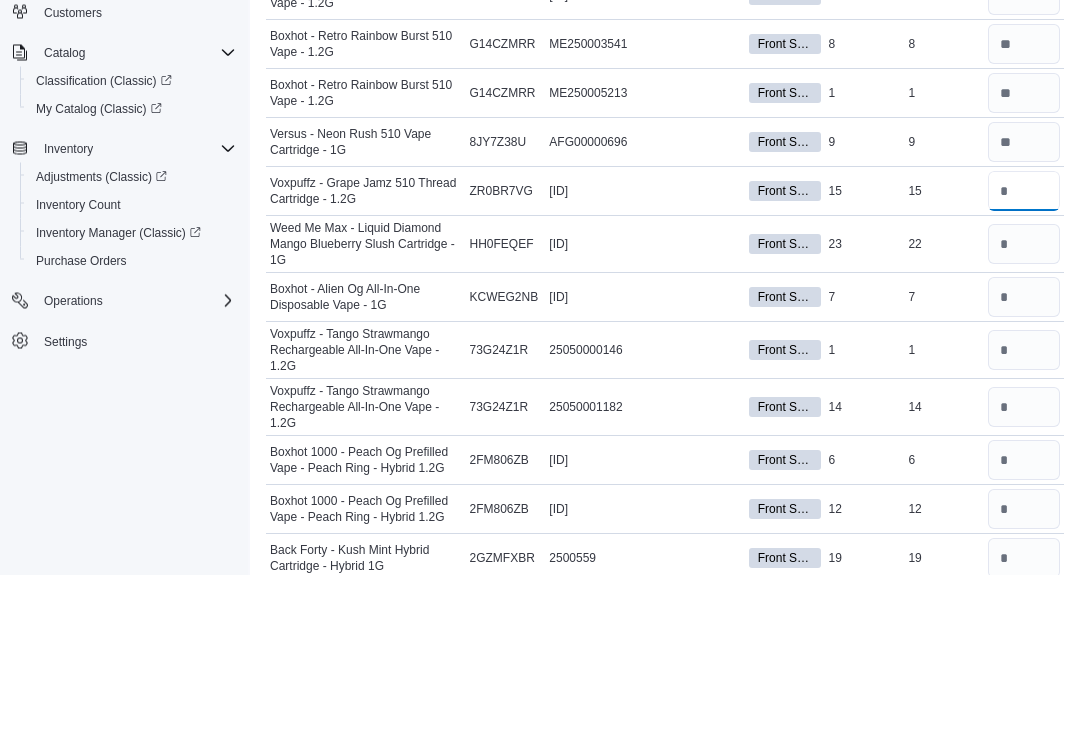 type on "**" 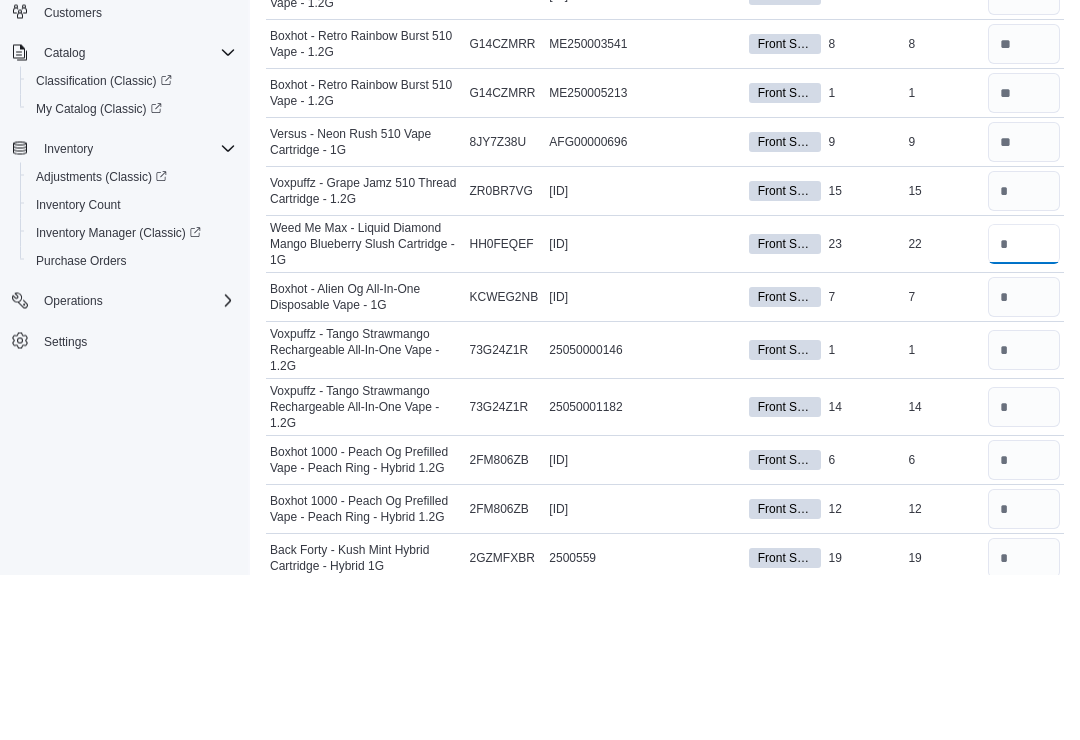 click at bounding box center [1024, 410] 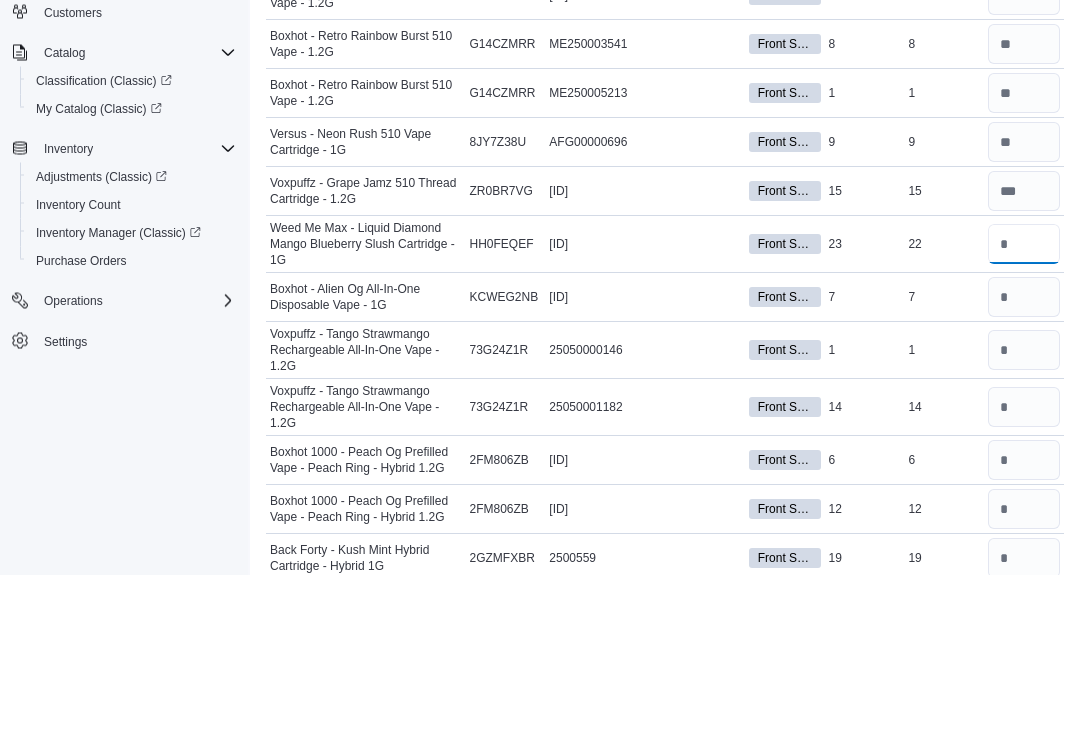 type on "**" 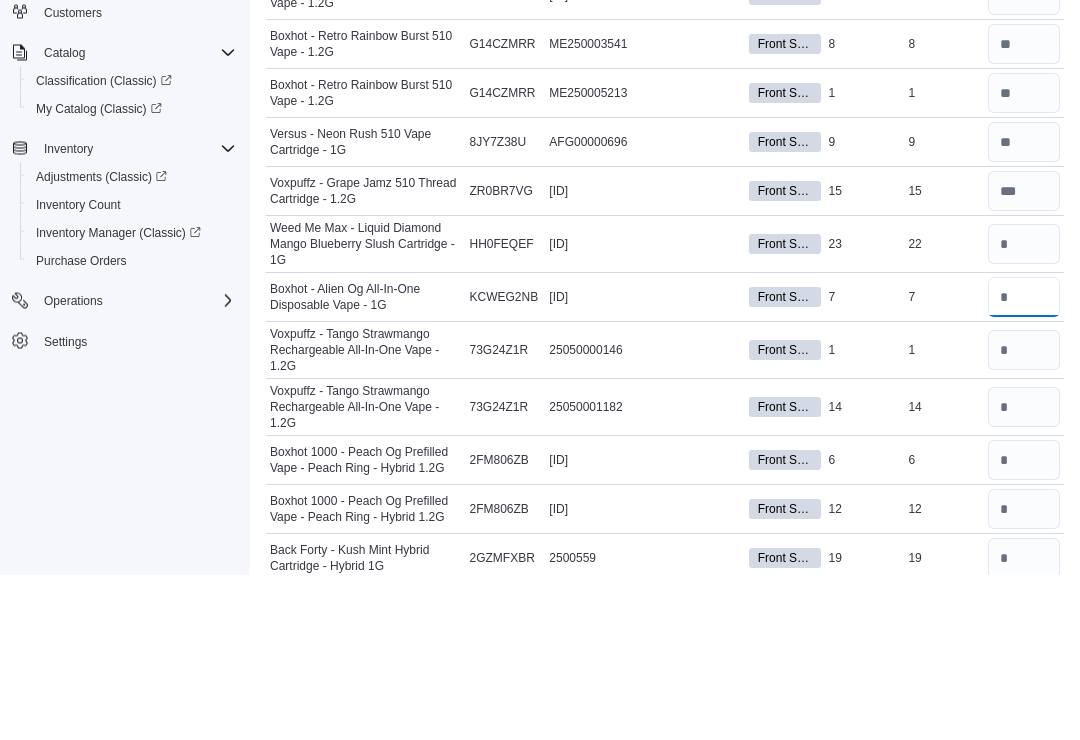 click at bounding box center (1024, 463) 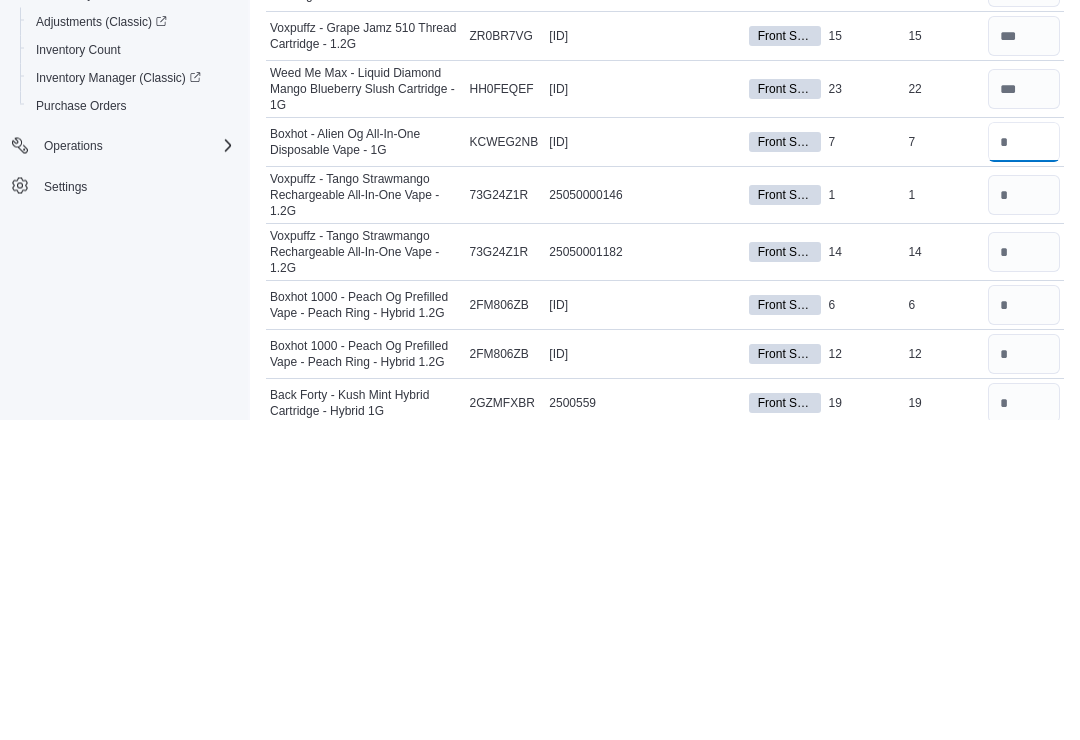 type on "*" 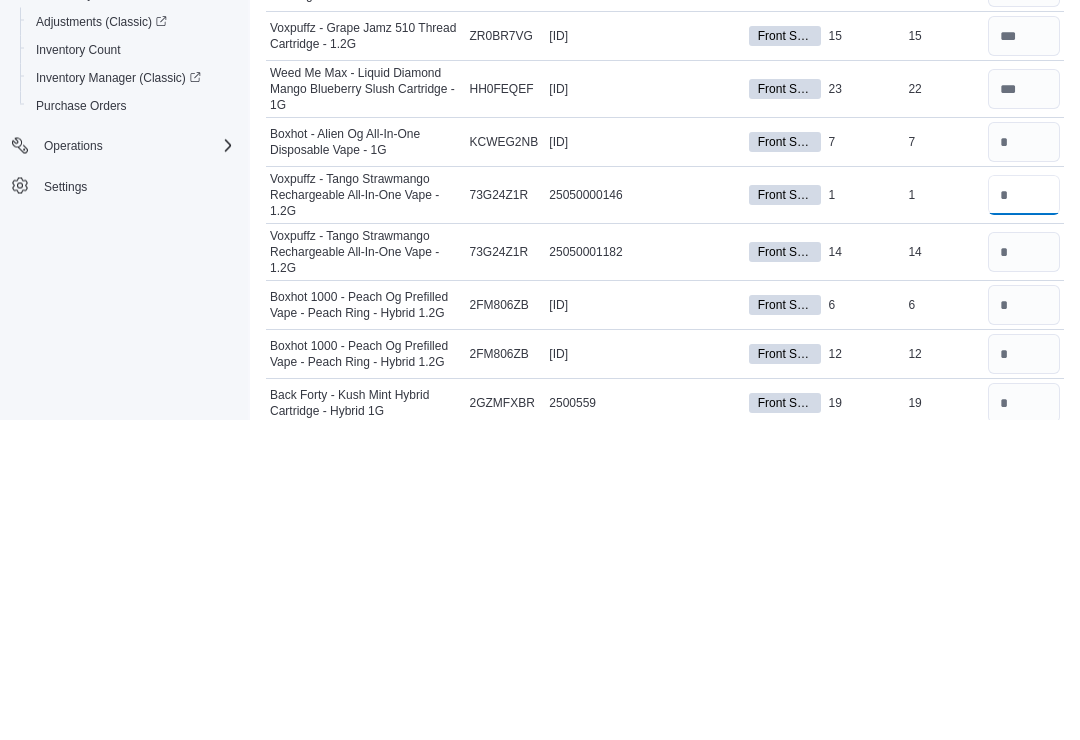 click at bounding box center [1024, 516] 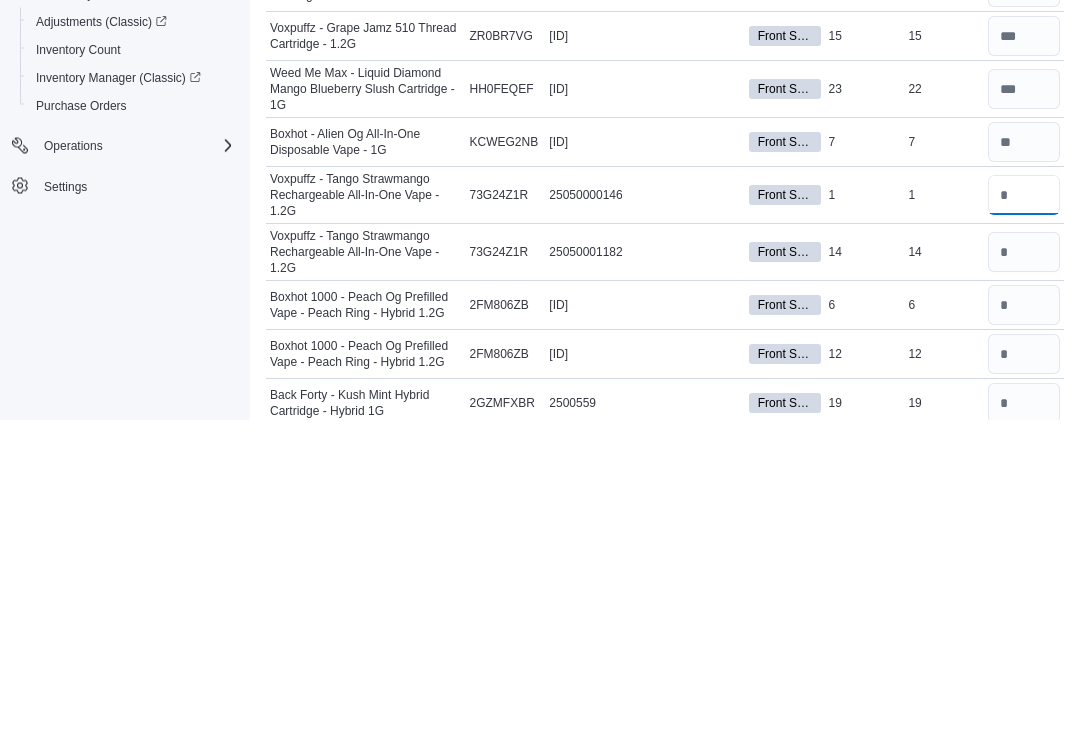 type on "*" 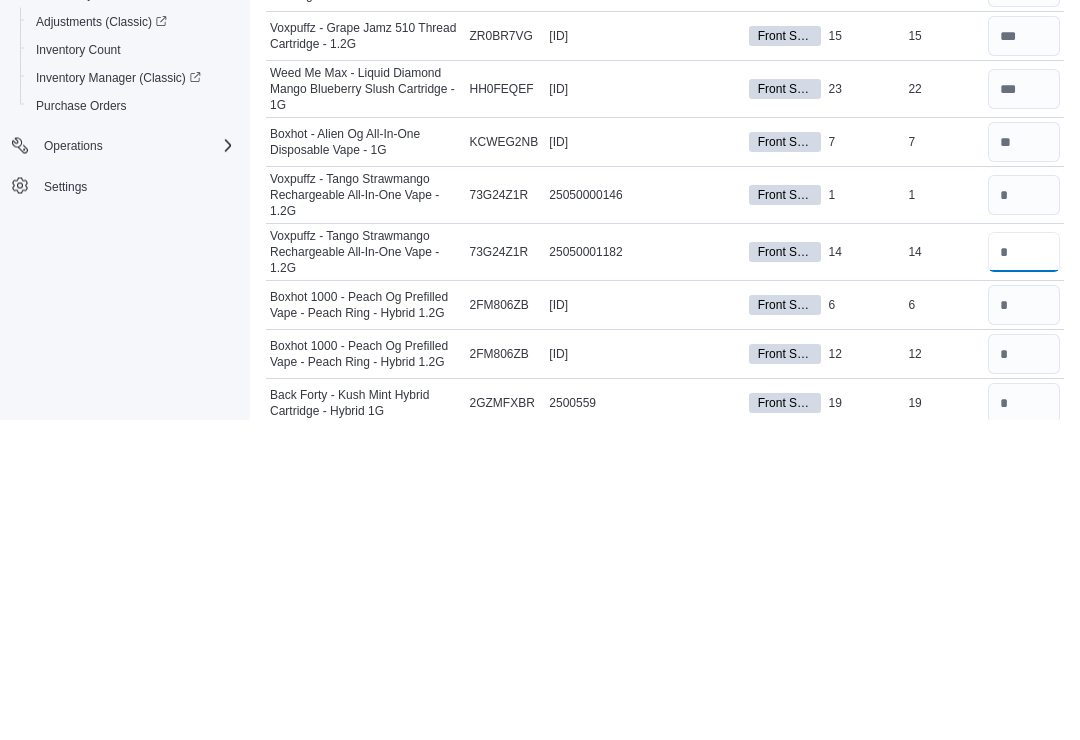 click at bounding box center (1024, 573) 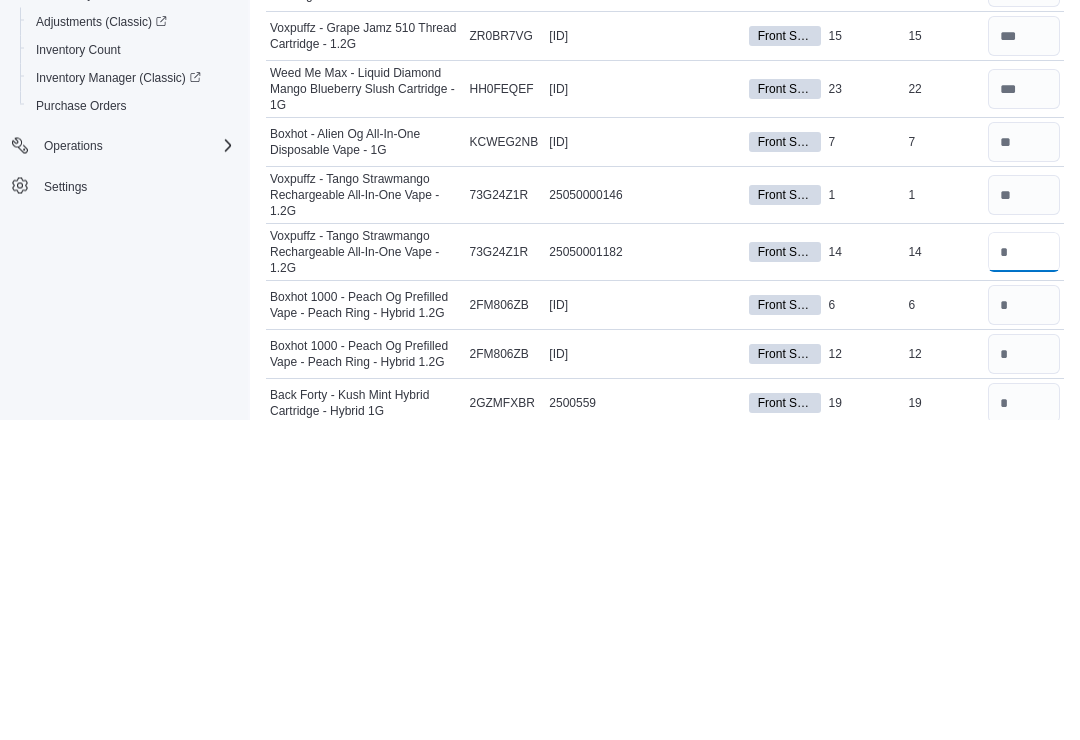 type on "**" 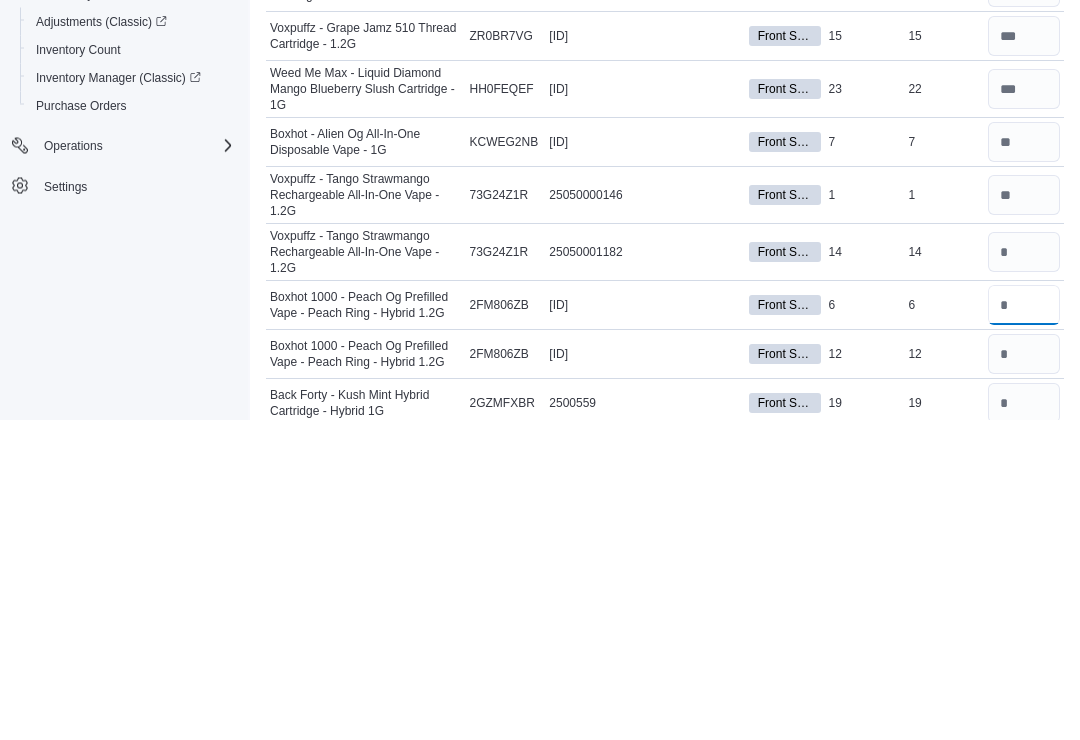 click at bounding box center (1024, 626) 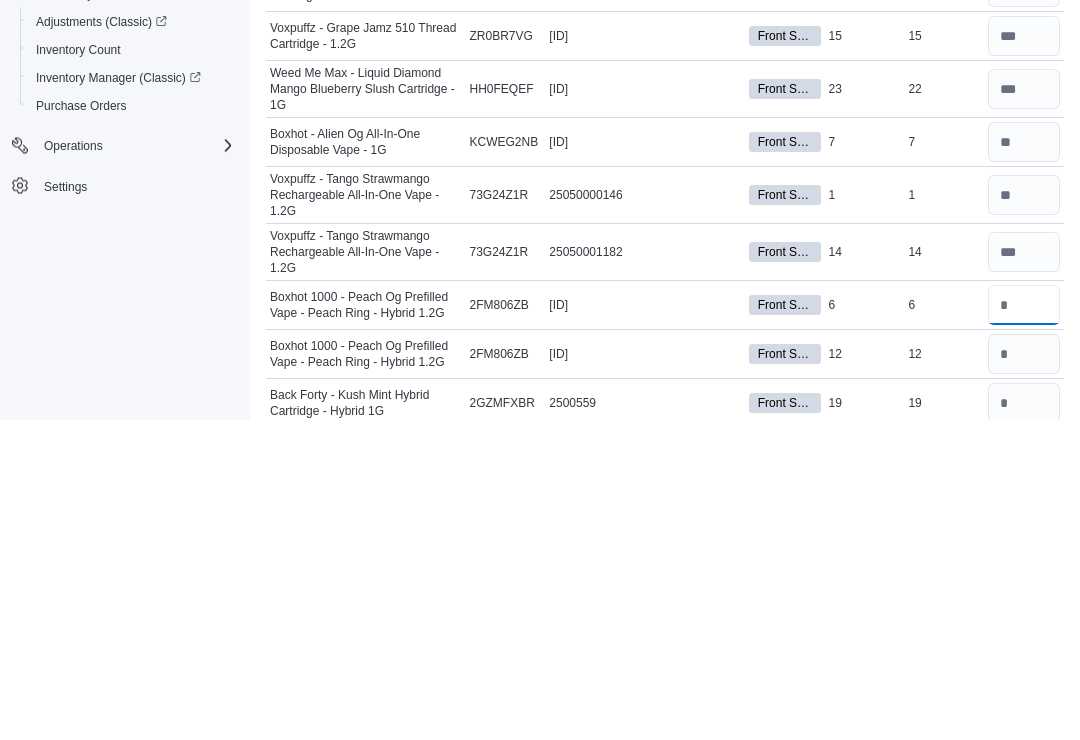 scroll, scrollTop: 742, scrollLeft: 0, axis: vertical 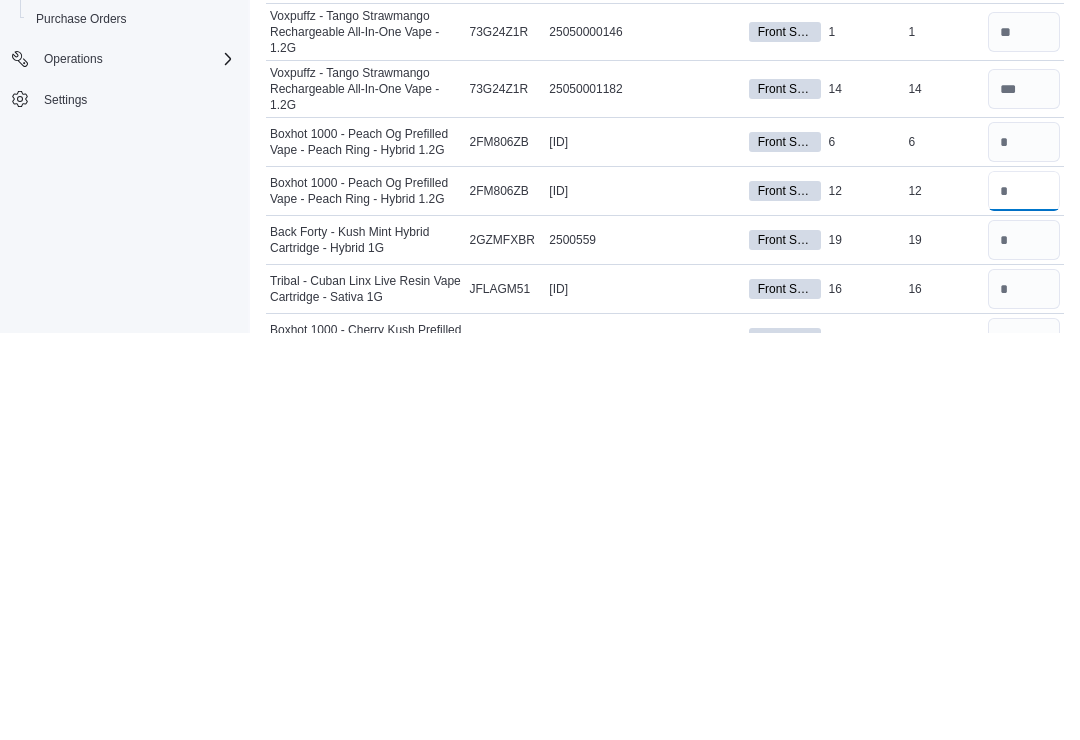 click at bounding box center (1024, 598) 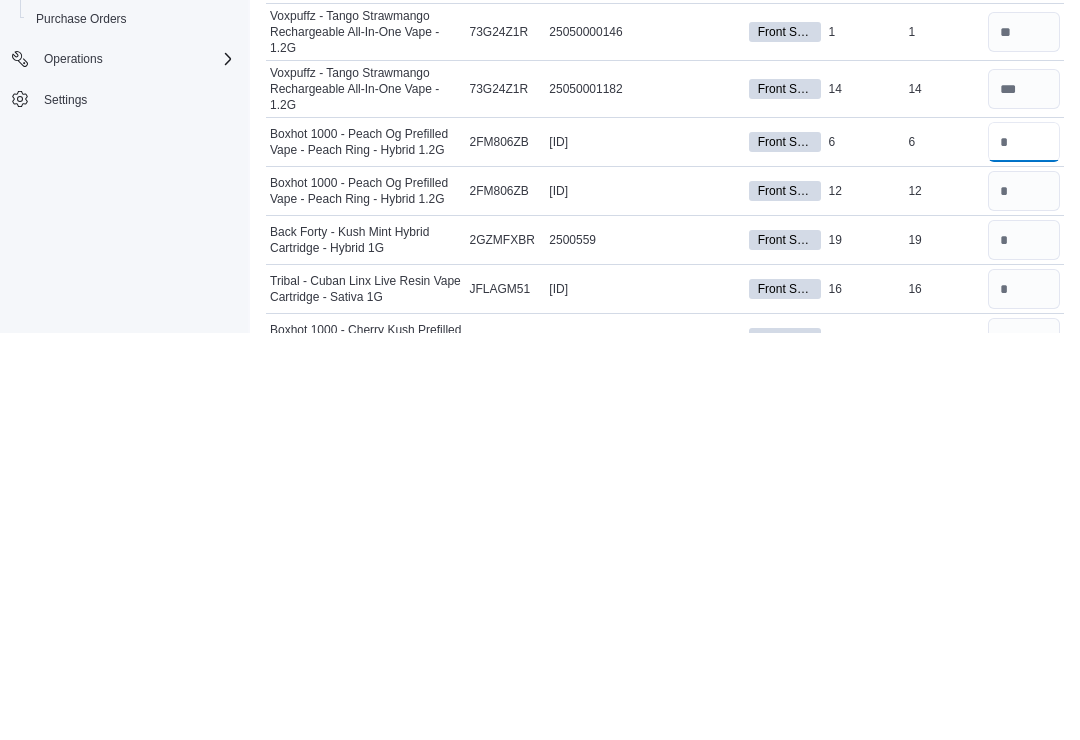 click at bounding box center [1024, 549] 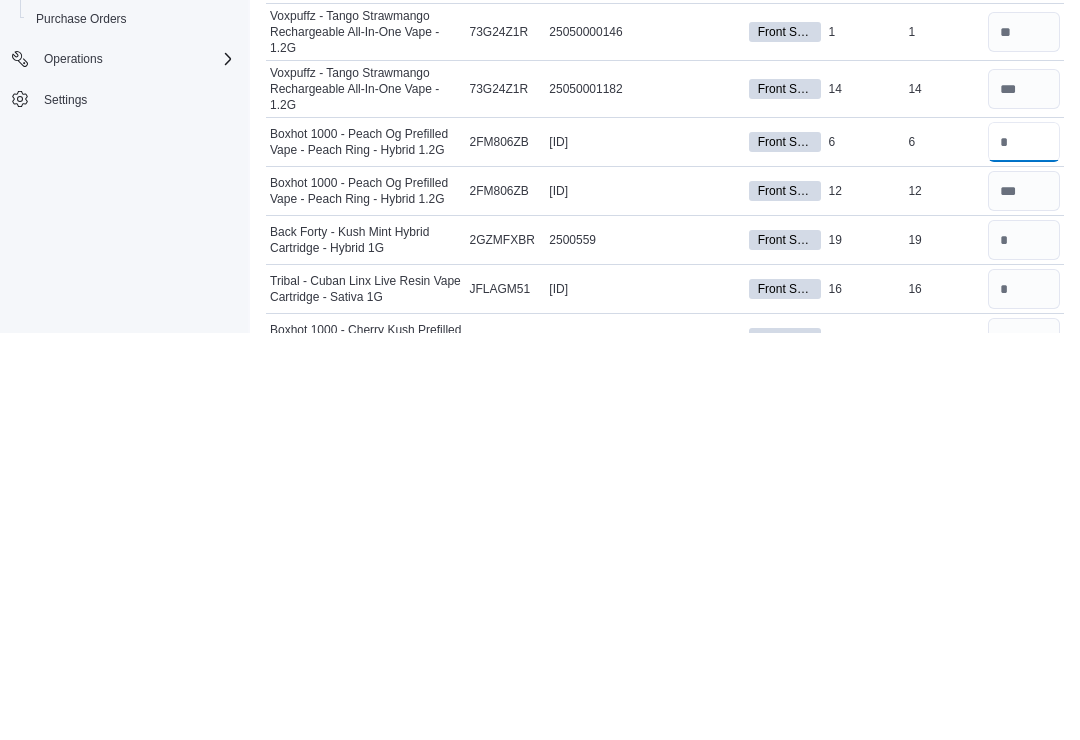 type on "*" 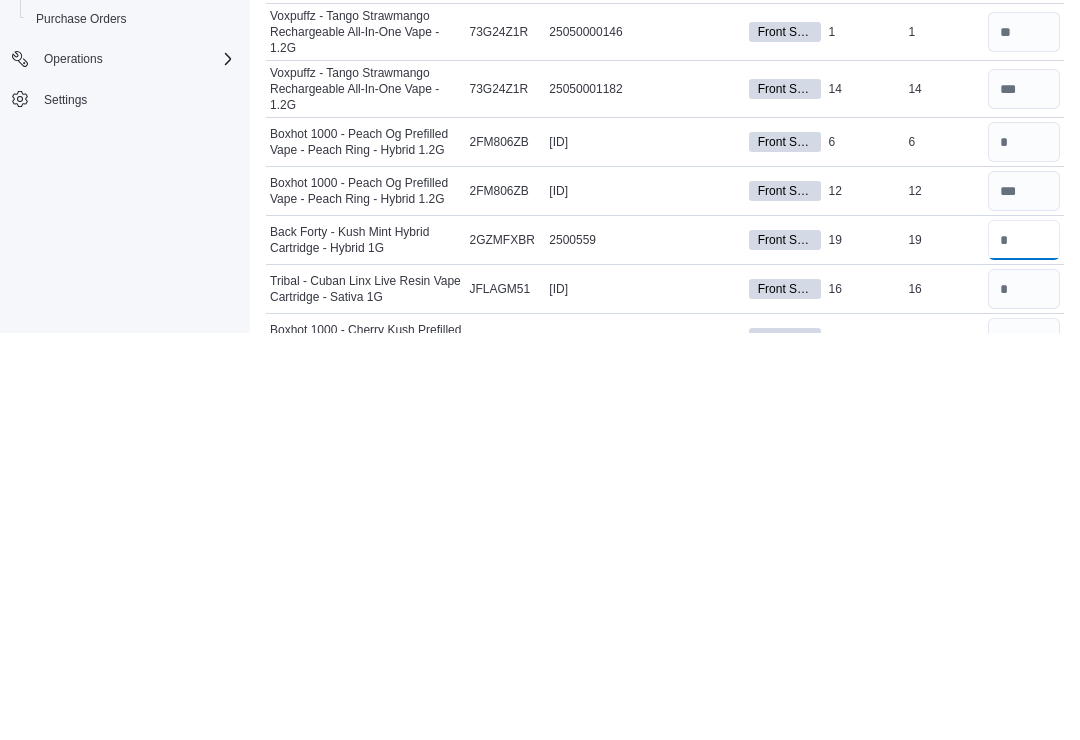 click at bounding box center (1024, 647) 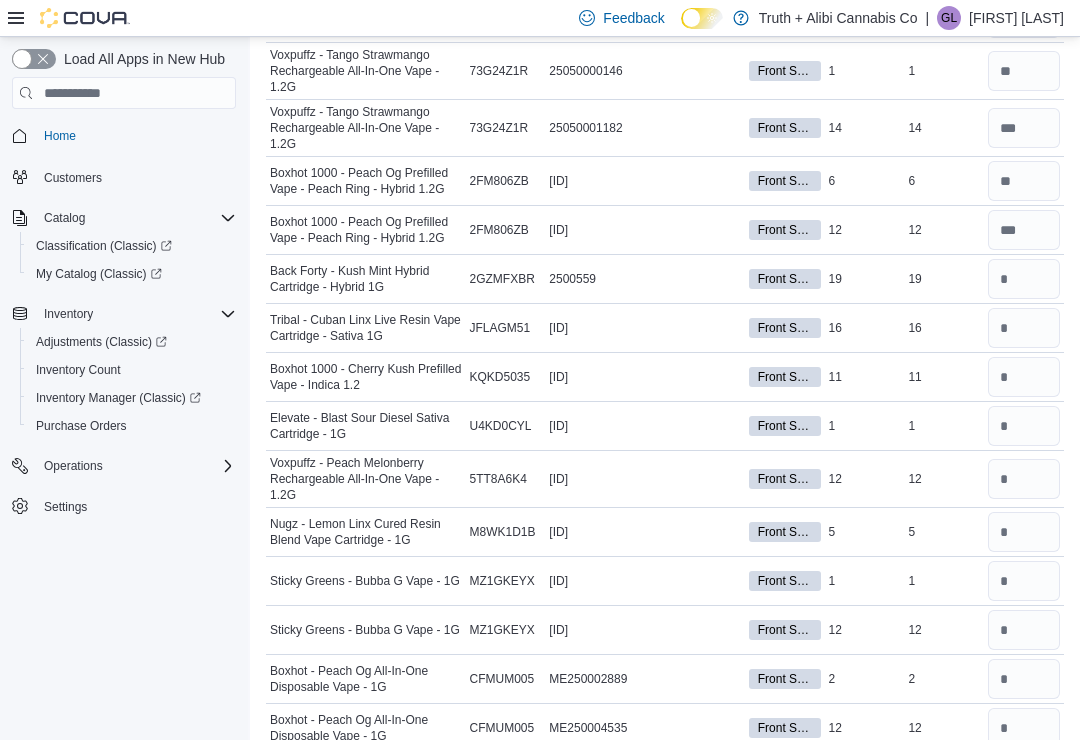 scroll, scrollTop: 1148, scrollLeft: 0, axis: vertical 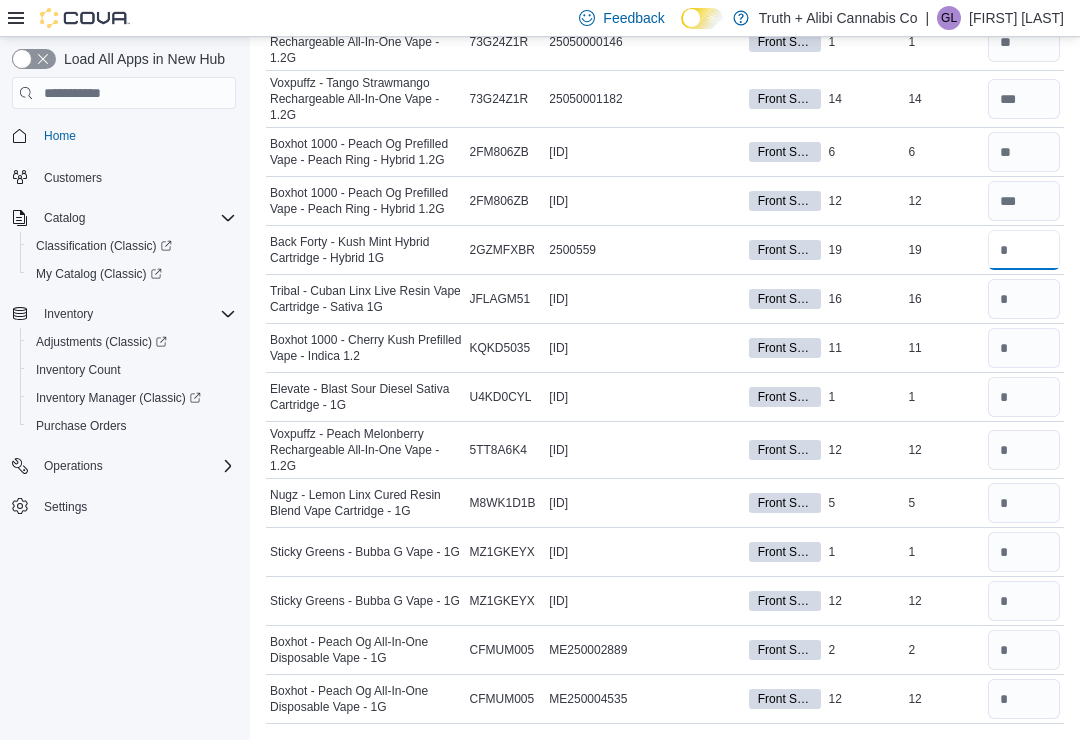 click at bounding box center [1024, 250] 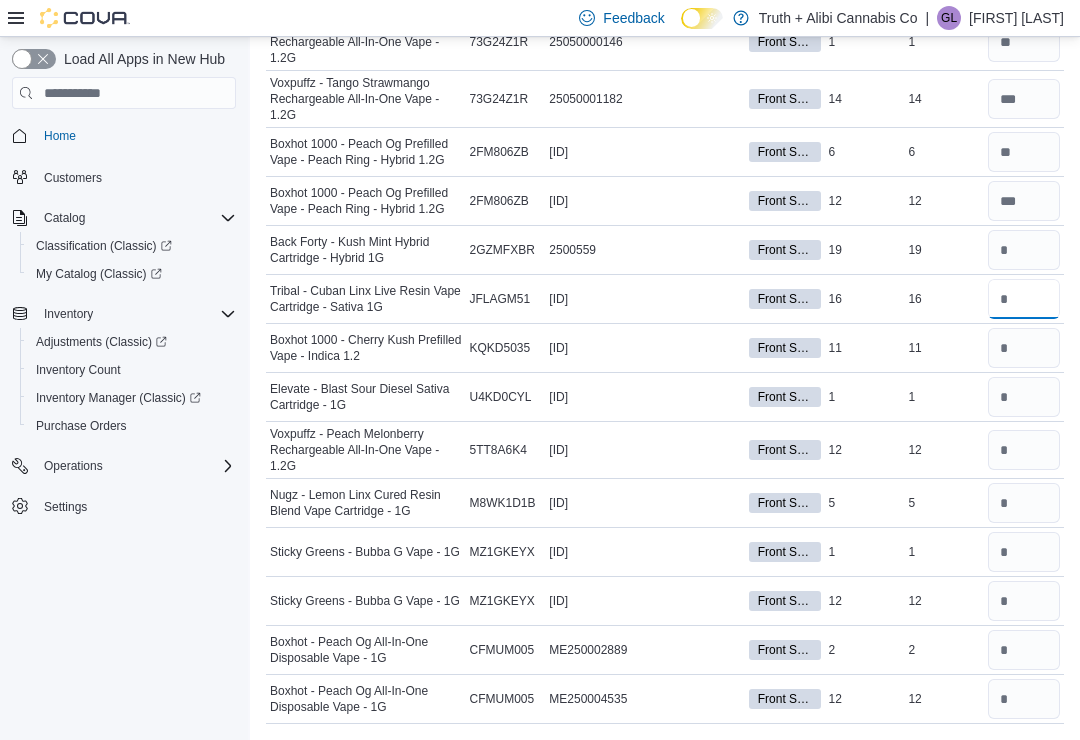 click at bounding box center [1024, 299] 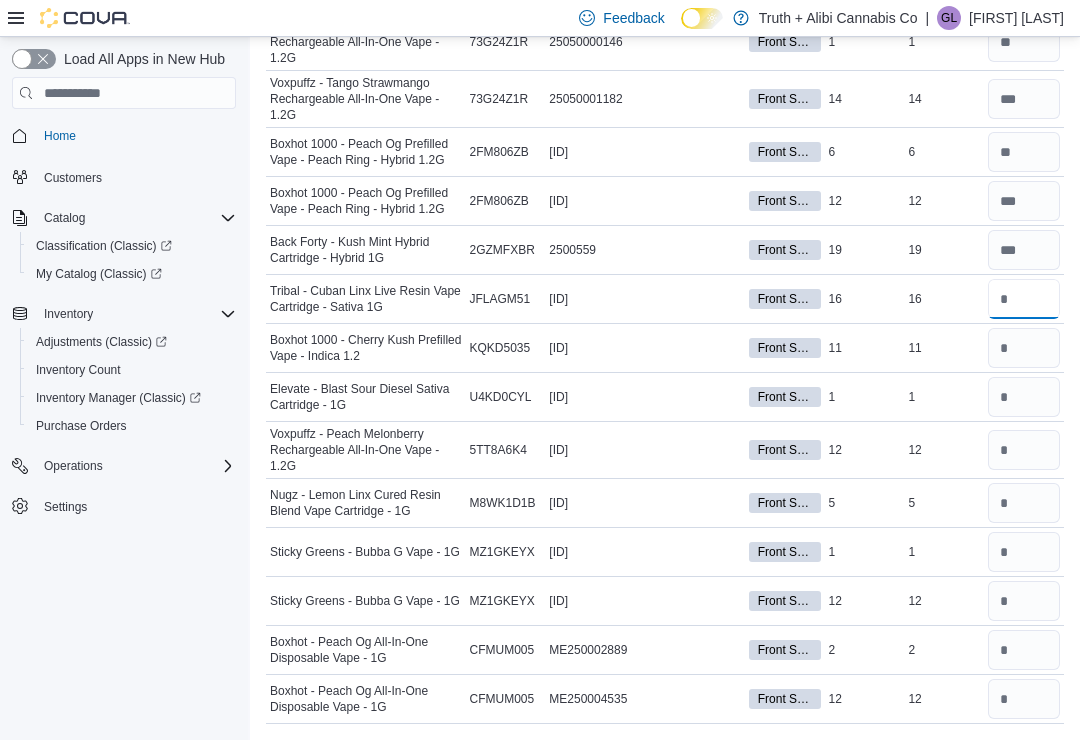 click at bounding box center (1024, 299) 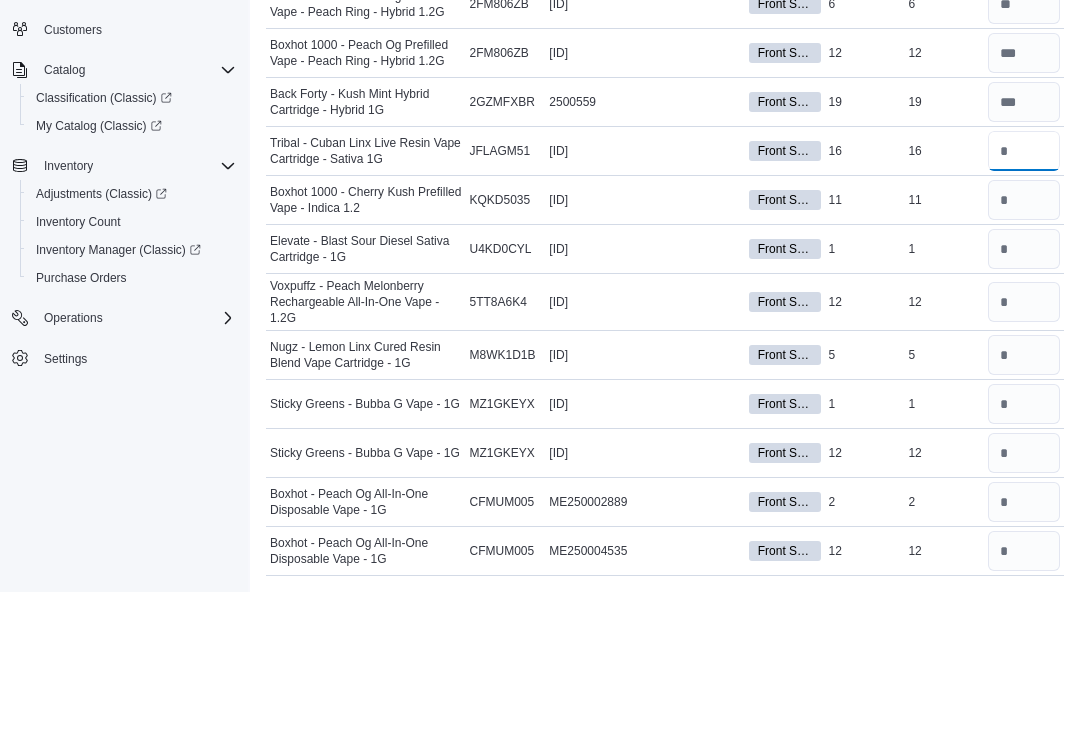 type on "**" 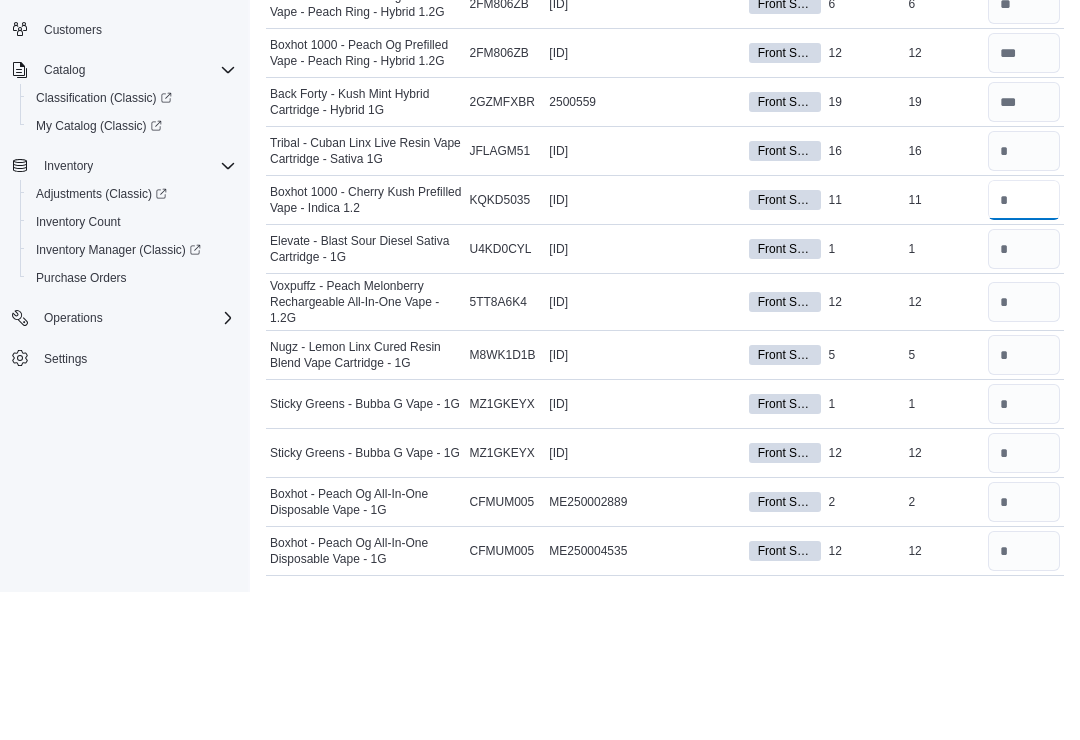click at bounding box center (1024, 348) 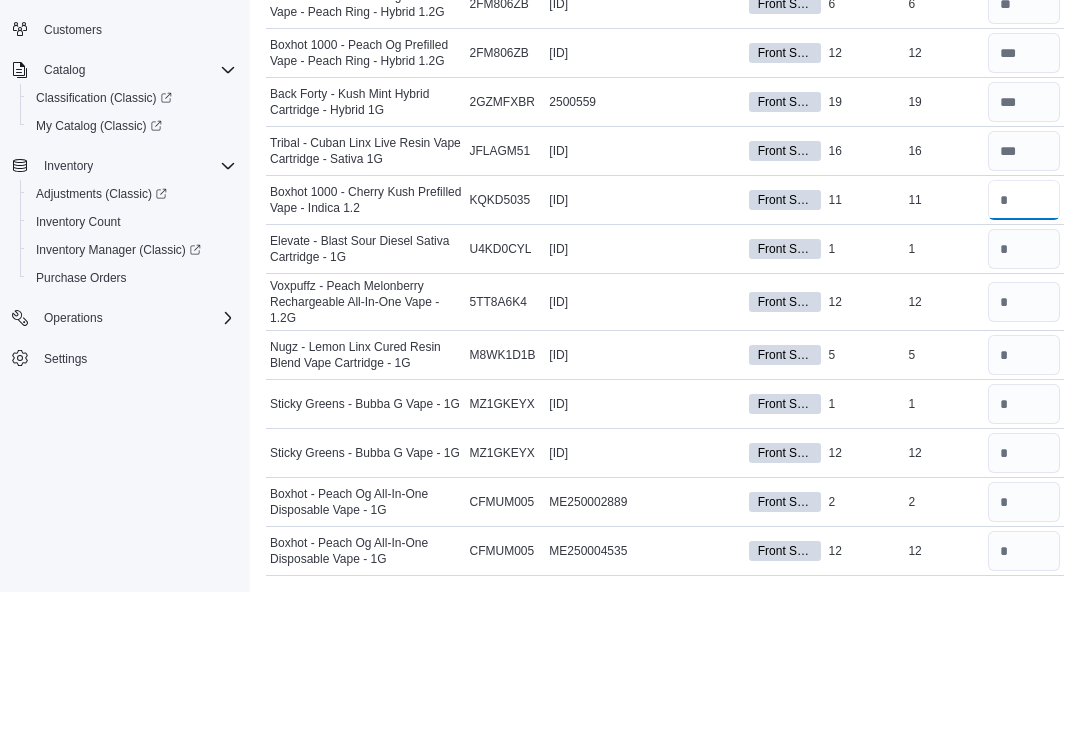 type on "**" 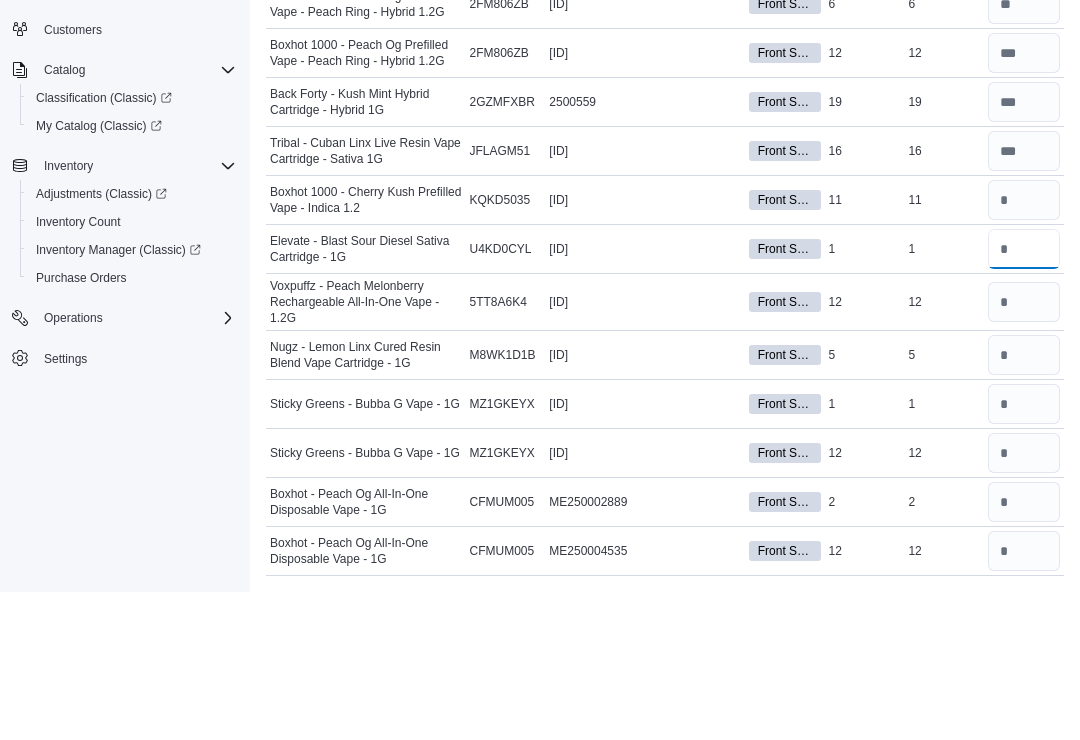 click at bounding box center [1024, 397] 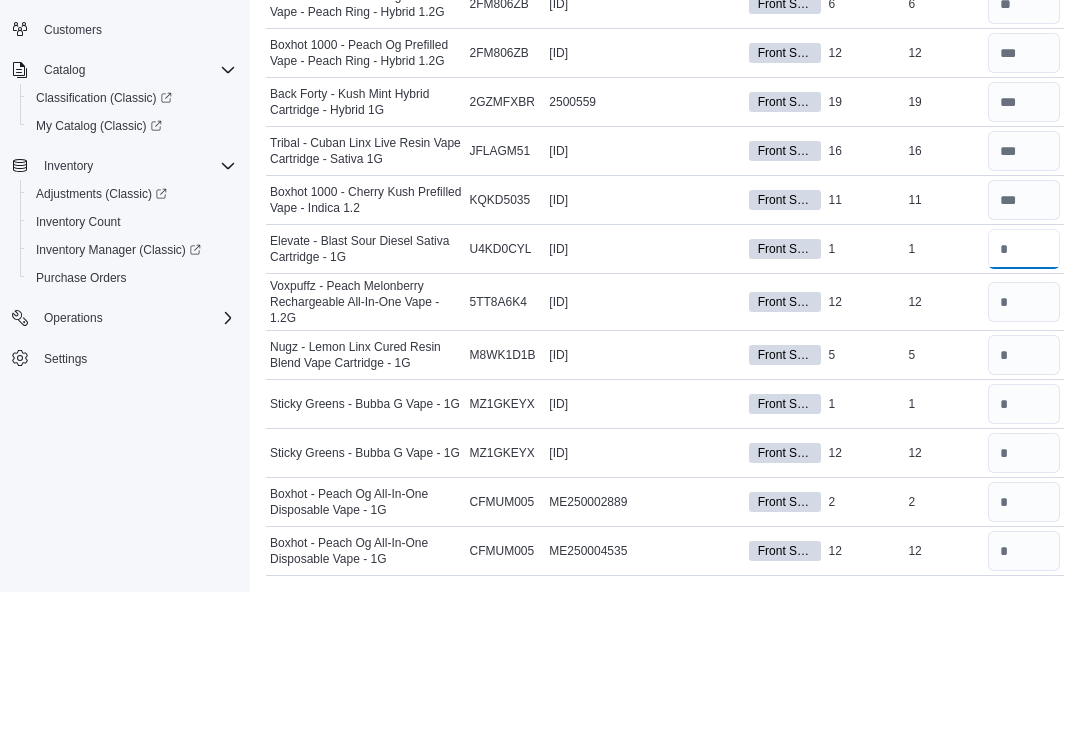 type on "*" 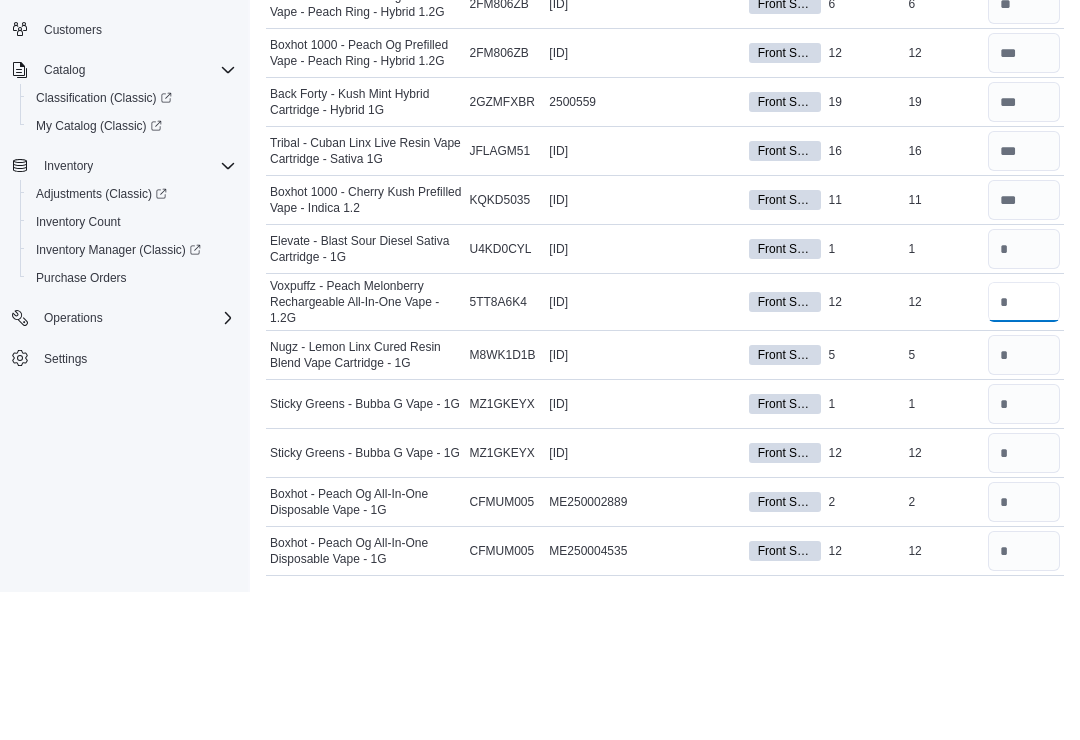 click at bounding box center (1024, 450) 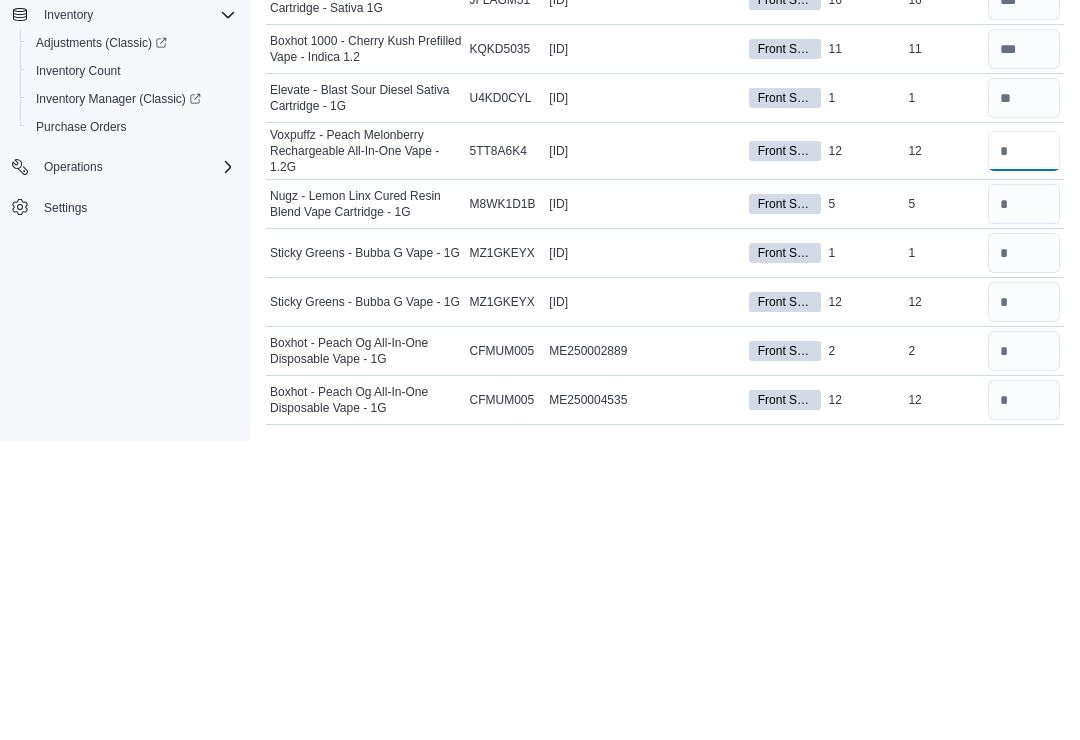 type on "**" 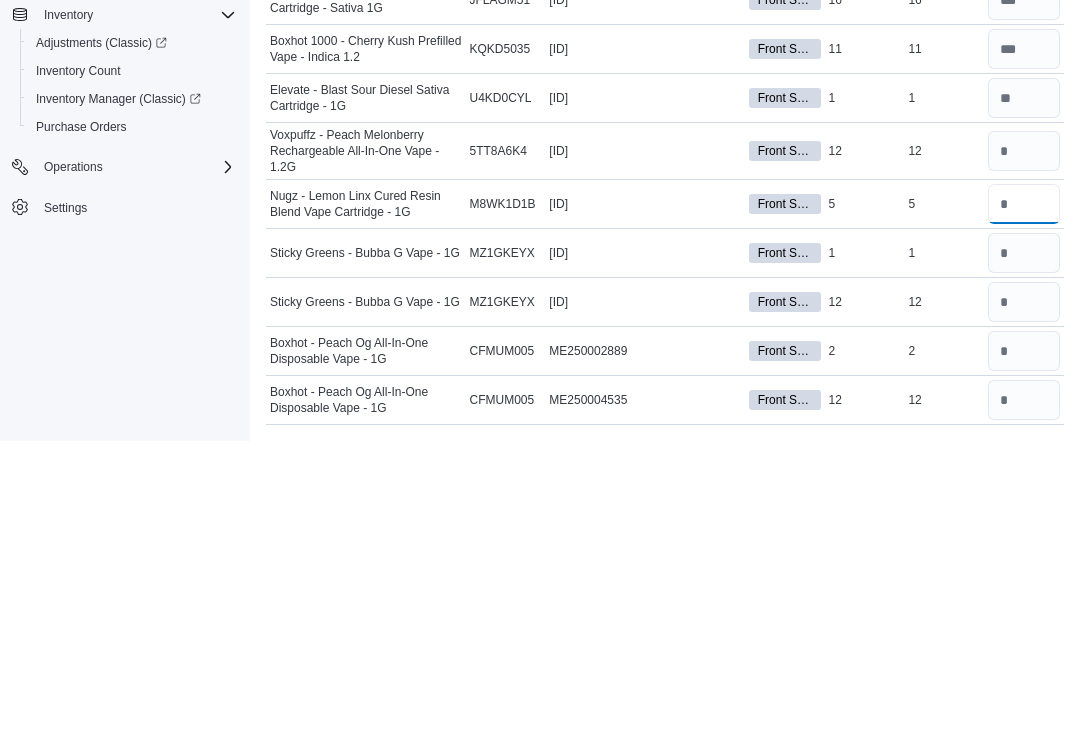 click at bounding box center (1024, 503) 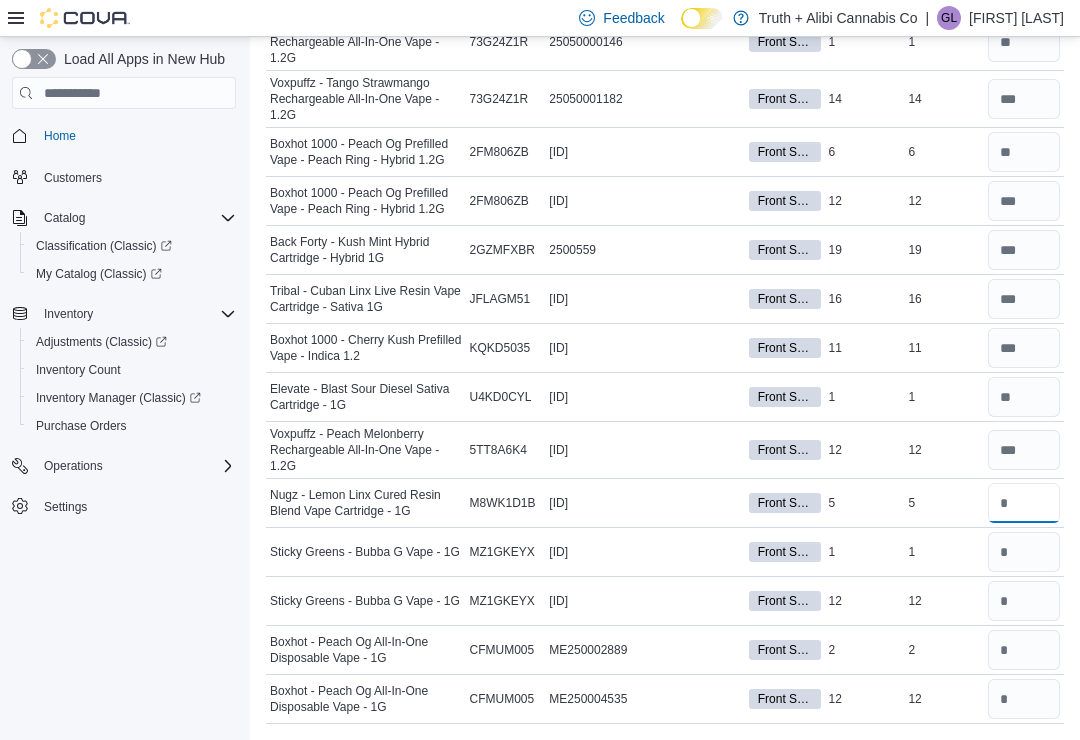 type on "*" 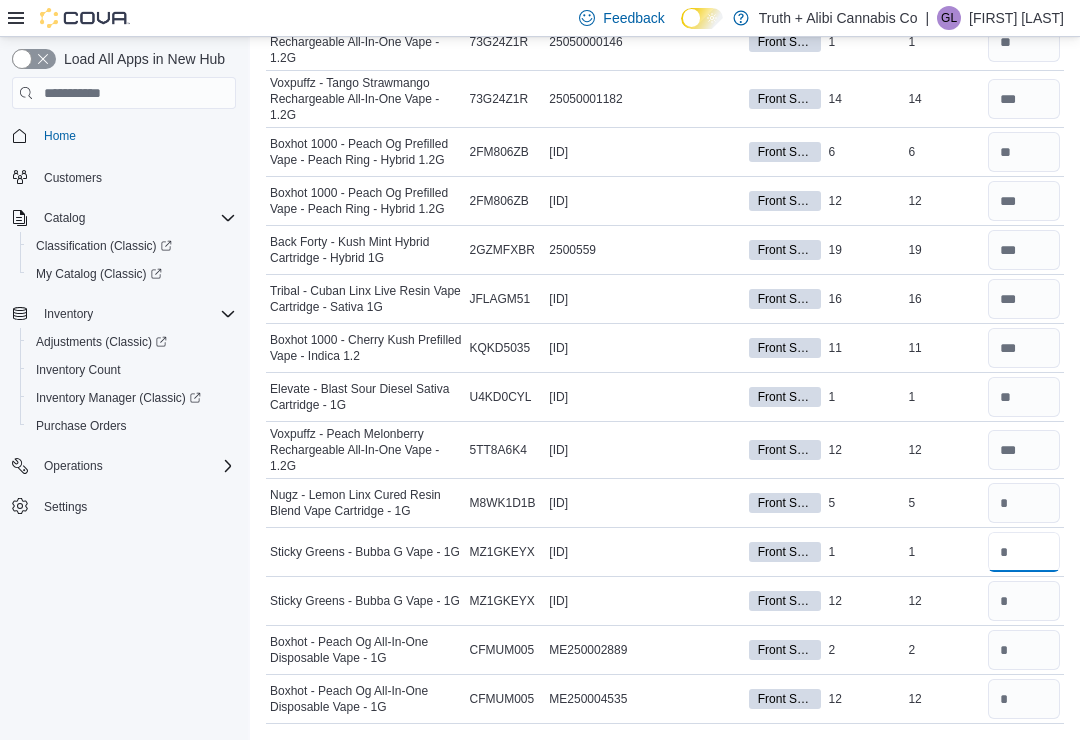 click at bounding box center (1024, 552) 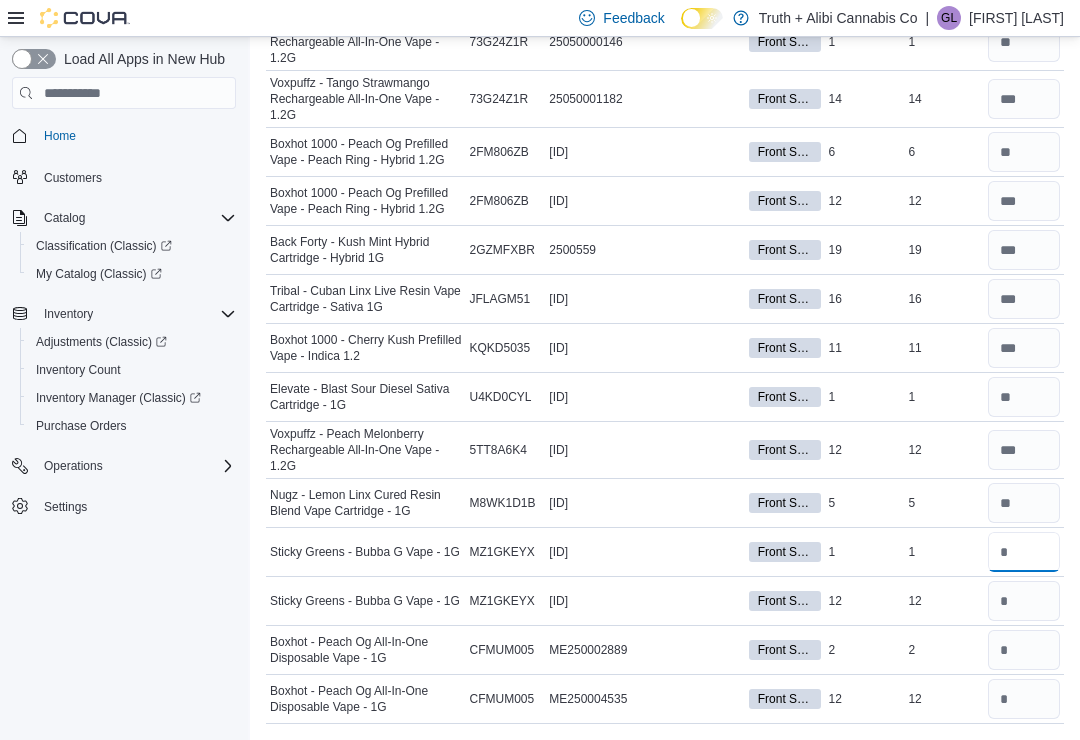 scroll, scrollTop: 1172, scrollLeft: 0, axis: vertical 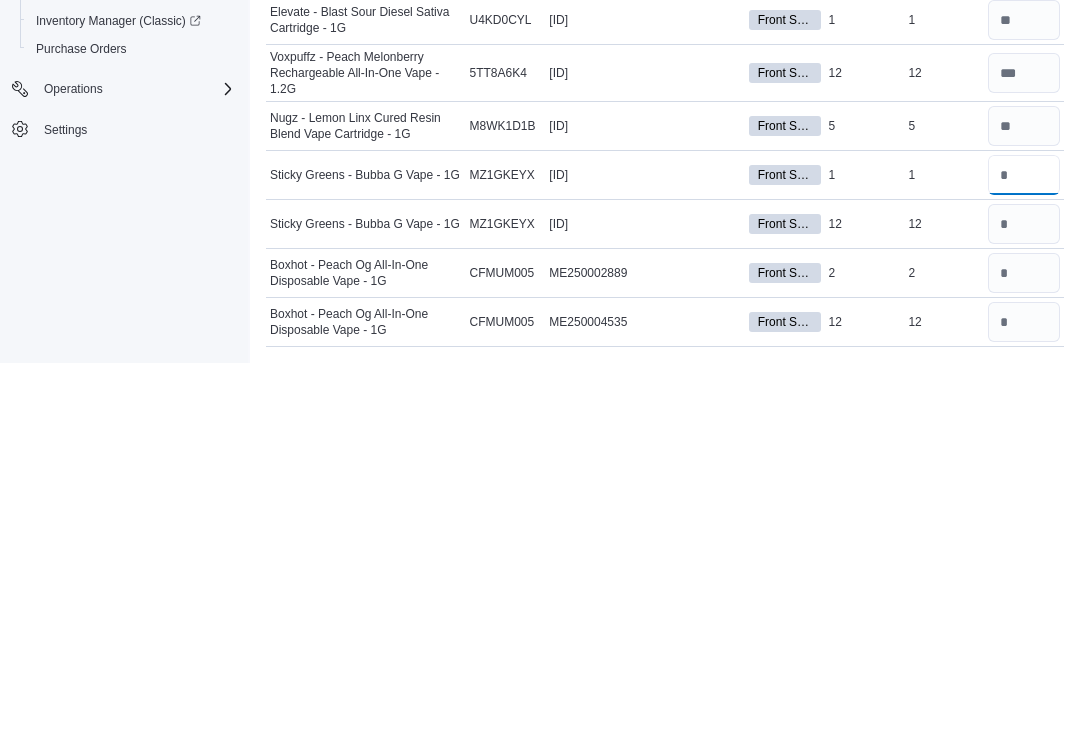 type on "*" 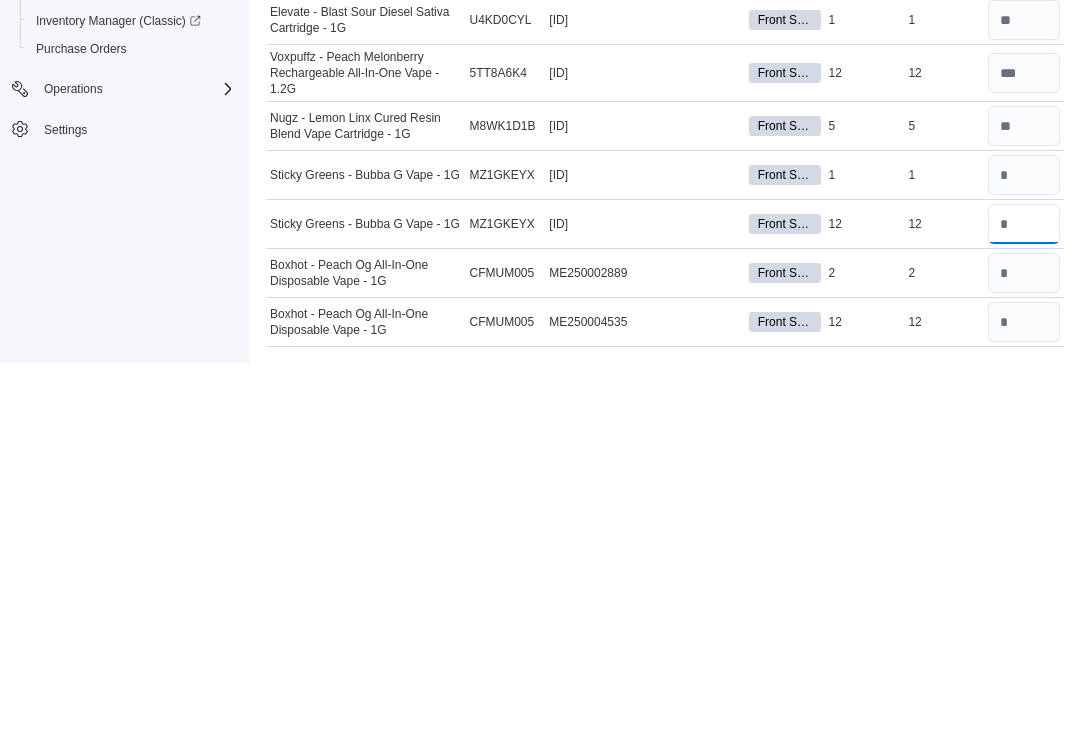 click at bounding box center [1024, 601] 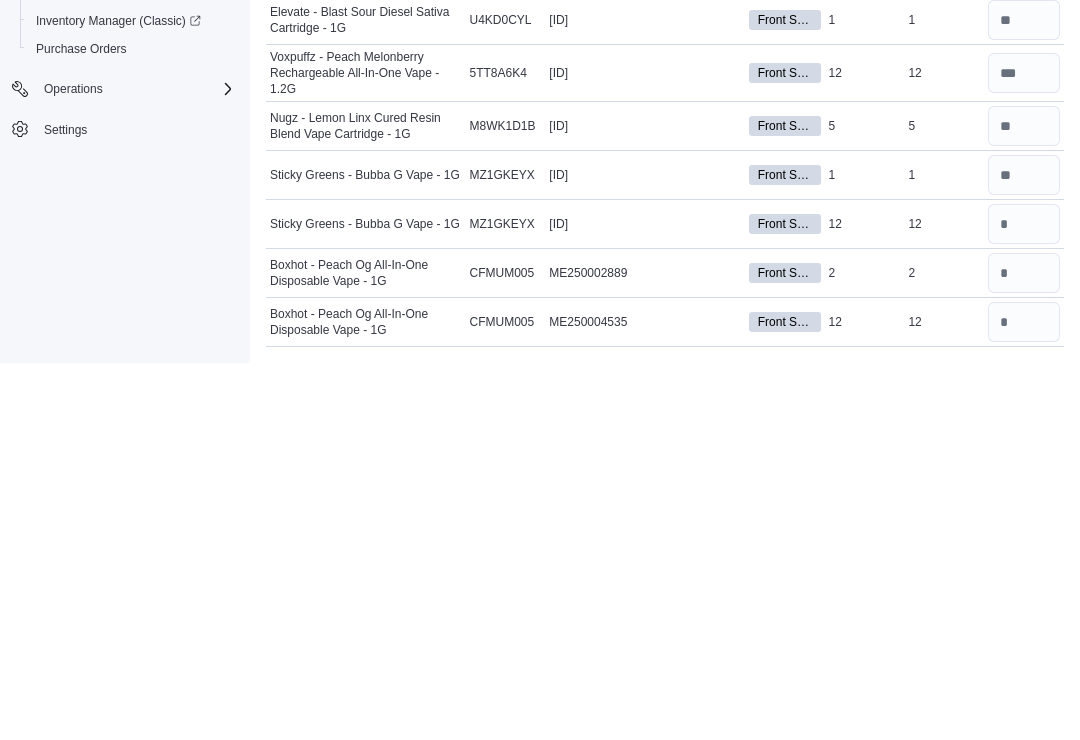 scroll, scrollTop: 1148, scrollLeft: 0, axis: vertical 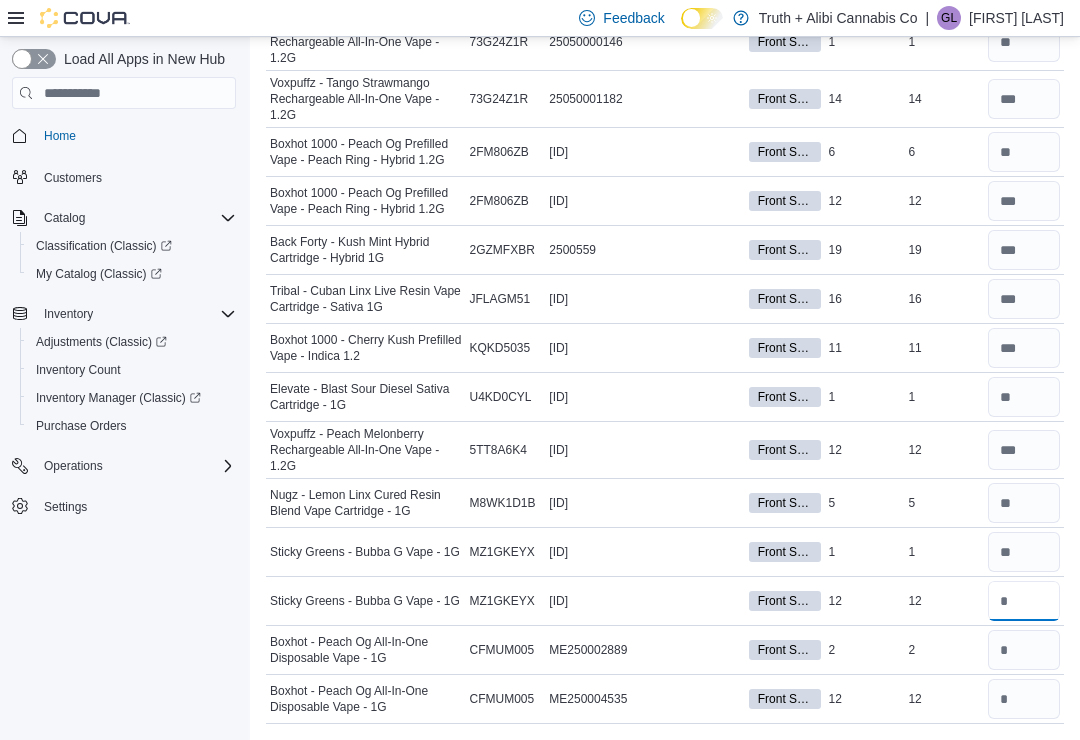 type on "**" 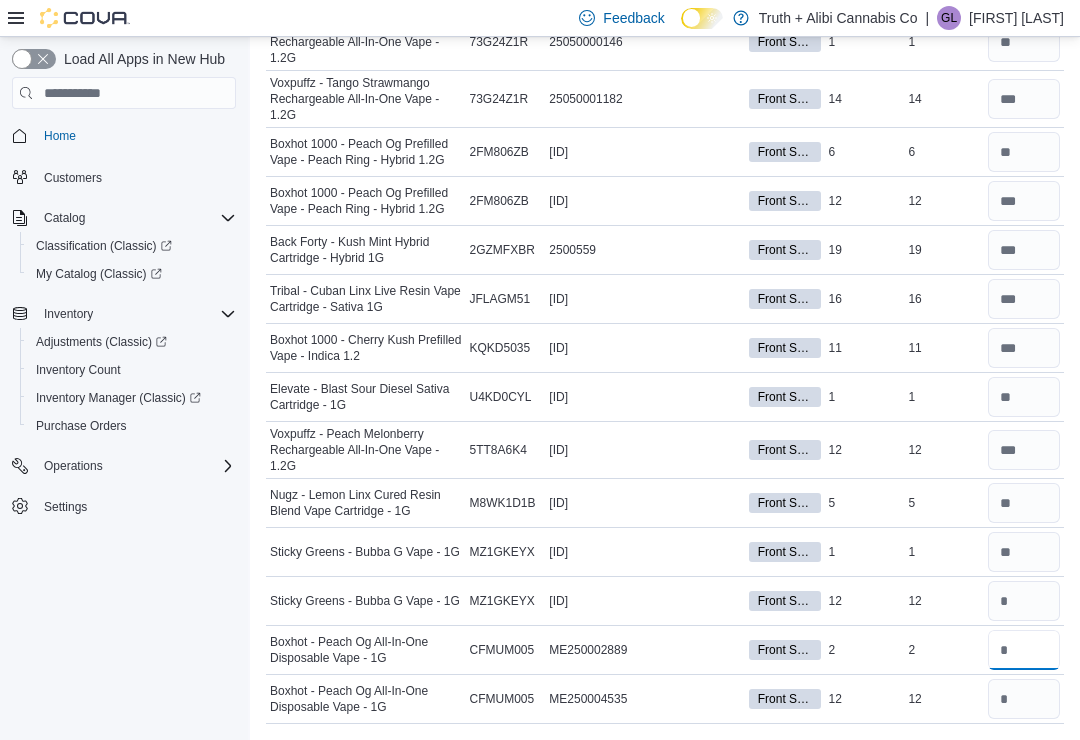 click at bounding box center [1024, 650] 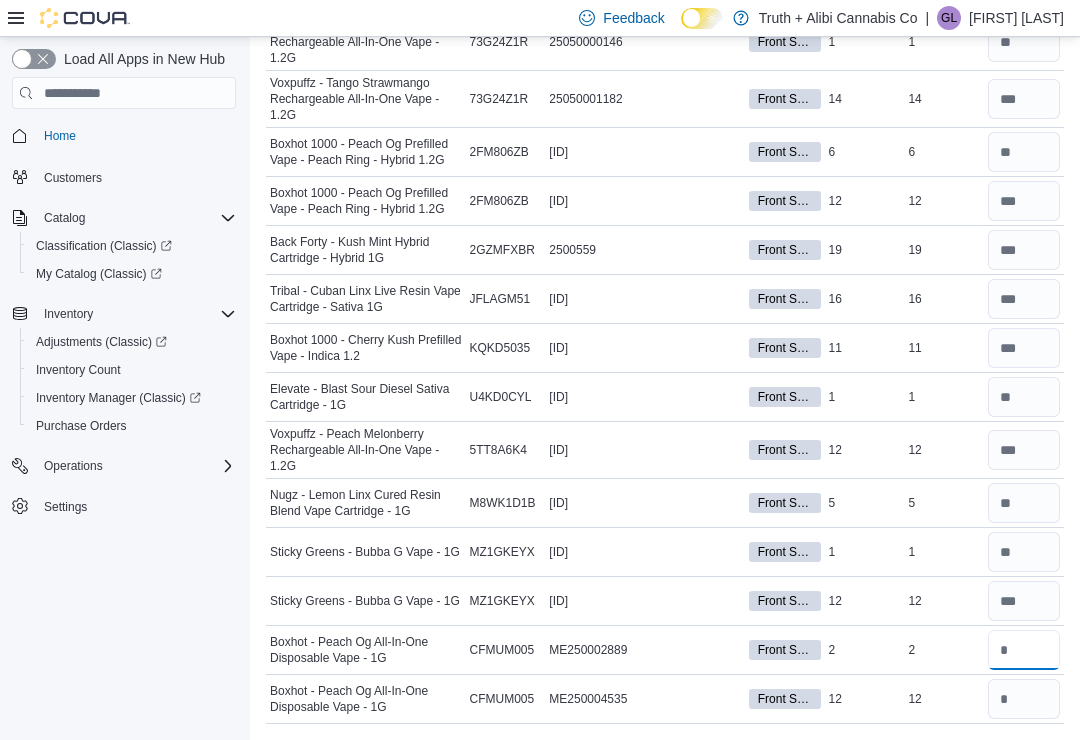 scroll, scrollTop: 1179, scrollLeft: 0, axis: vertical 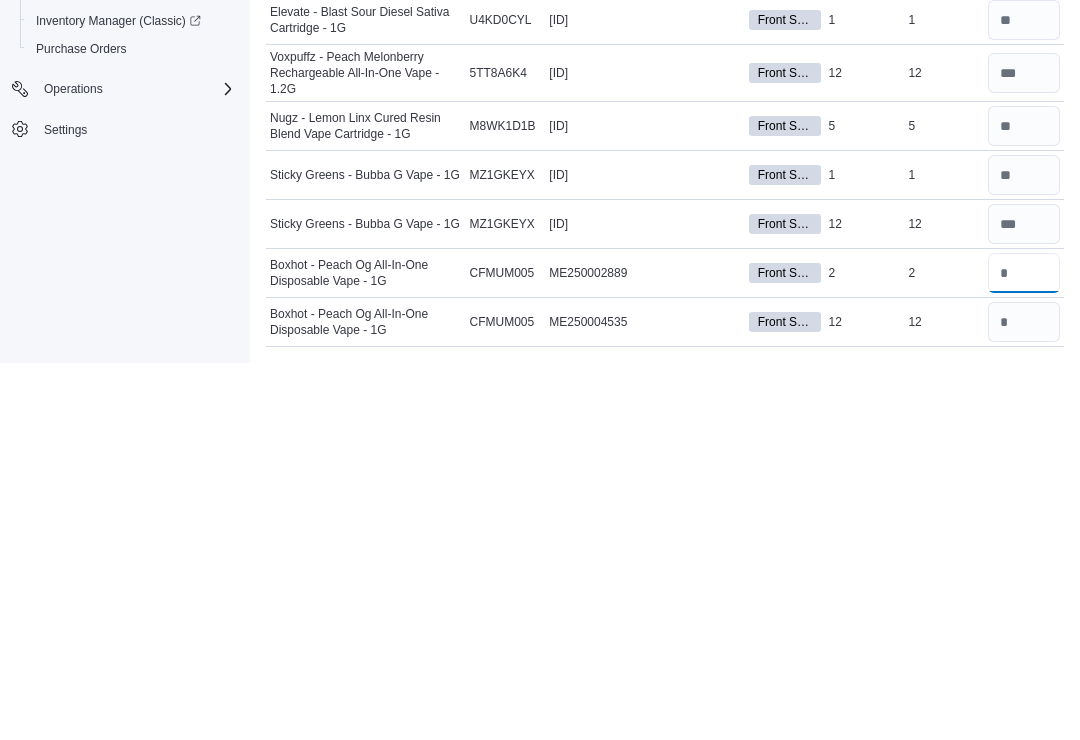 type on "*" 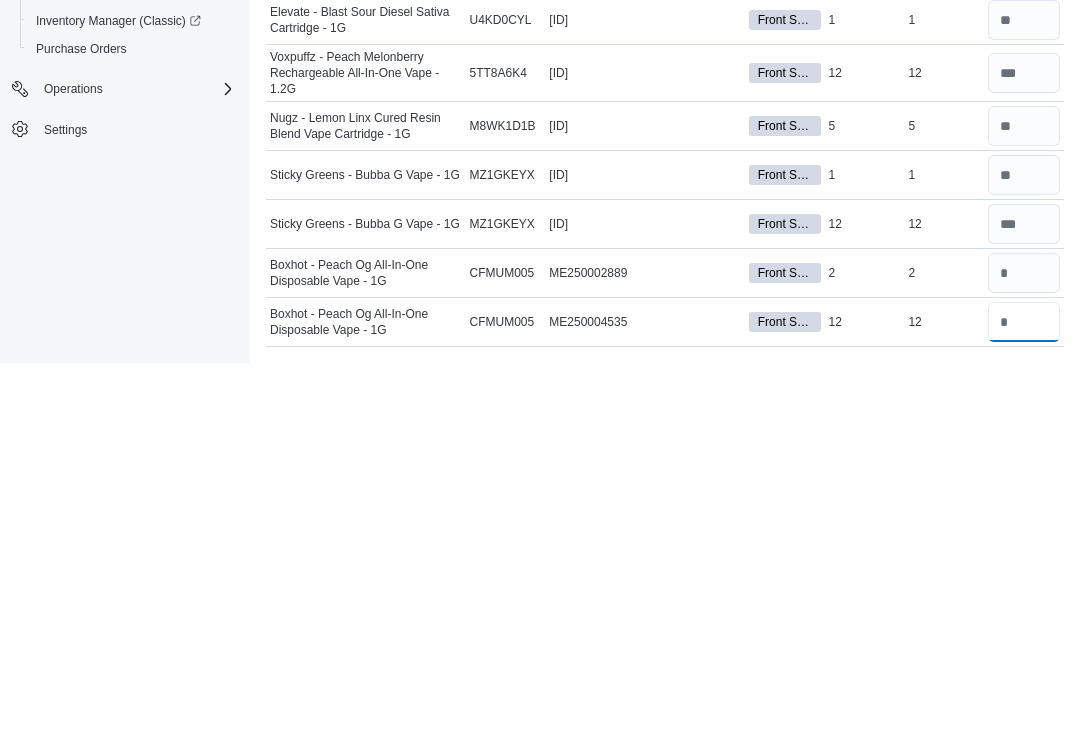 click at bounding box center (1024, 699) 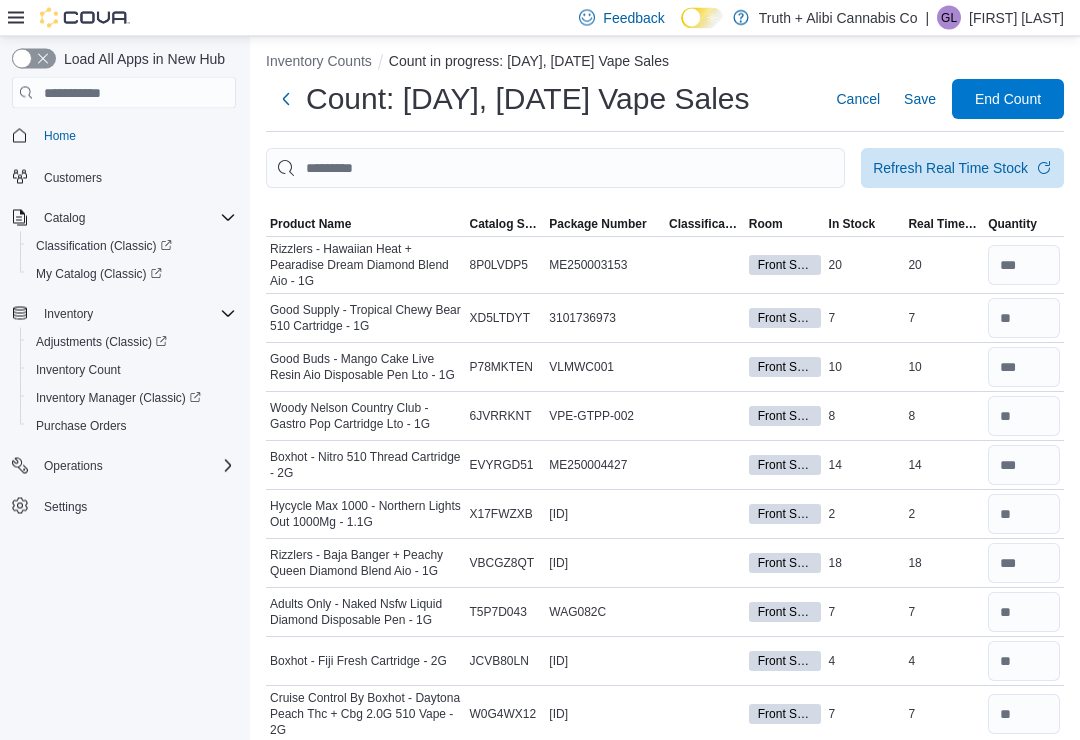 scroll, scrollTop: 0, scrollLeft: 0, axis: both 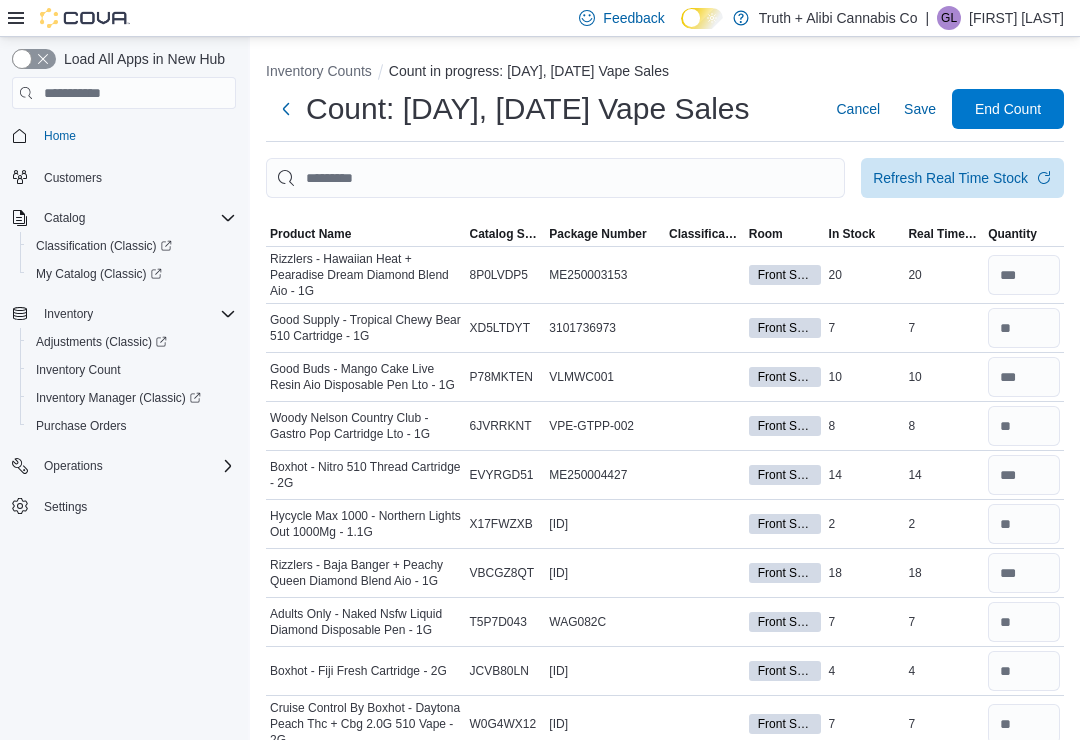 type on "**" 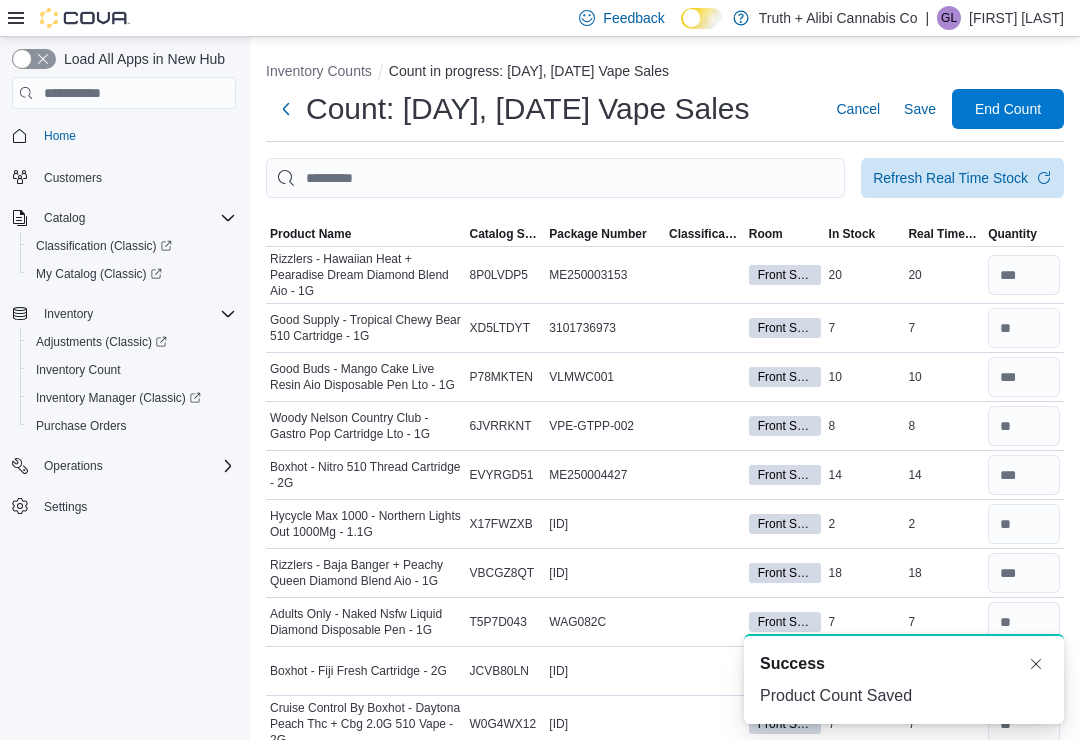 scroll, scrollTop: 0, scrollLeft: 0, axis: both 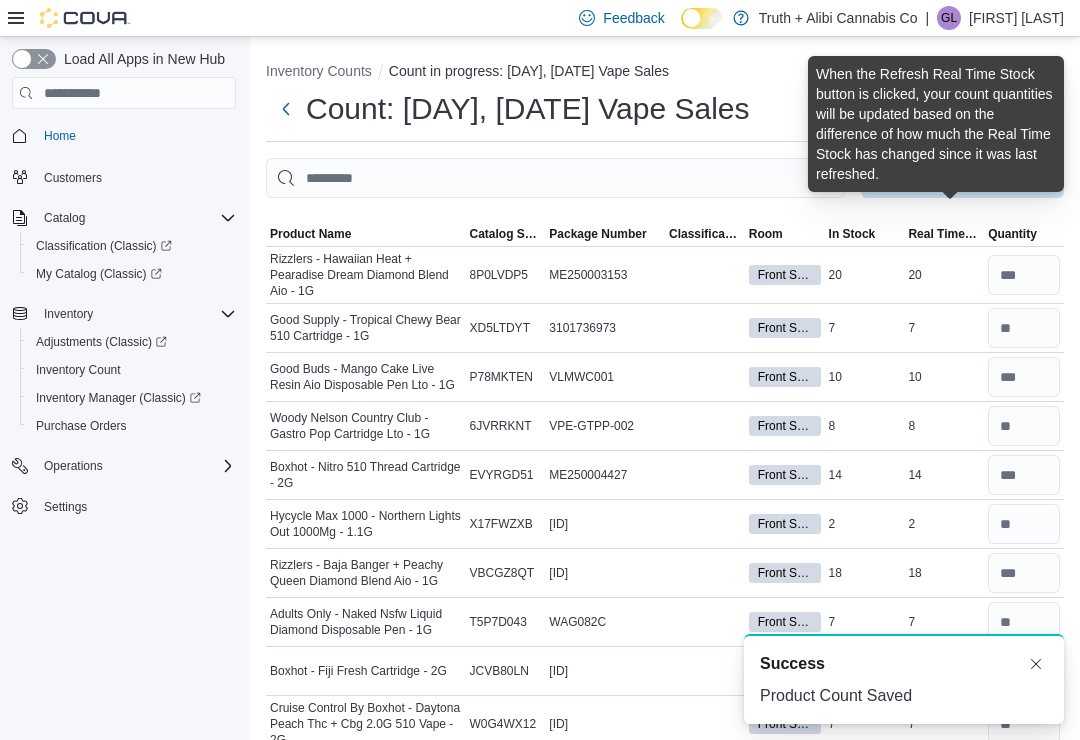 click at bounding box center [1036, 664] 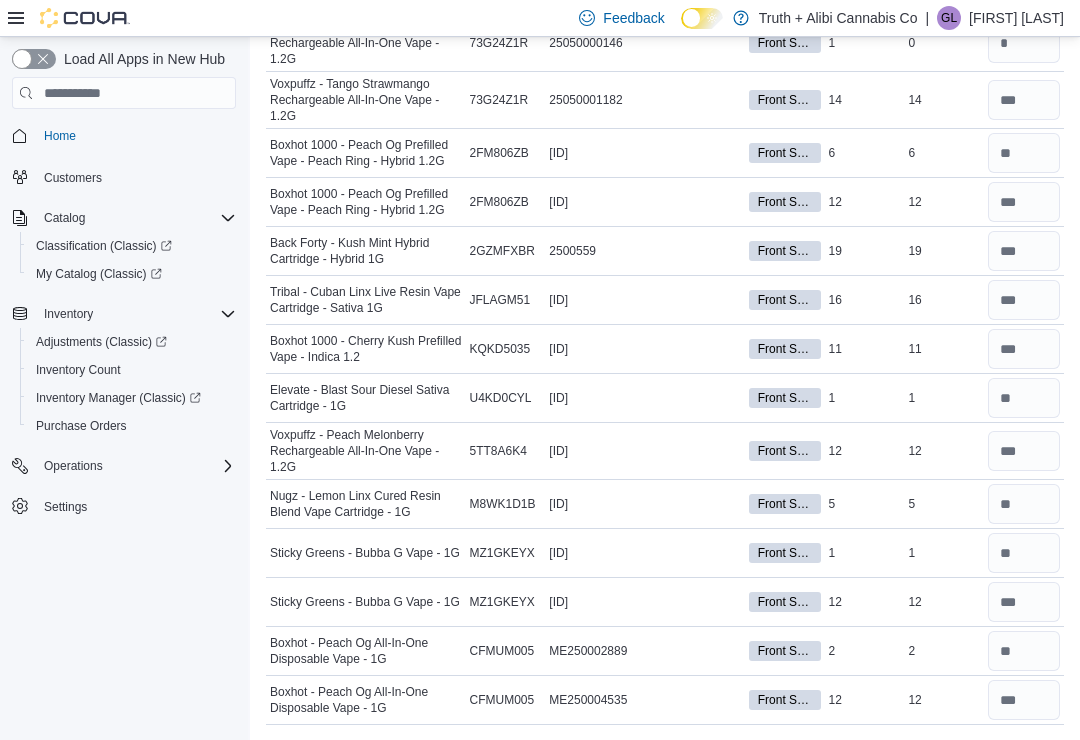scroll, scrollTop: 1148, scrollLeft: 0, axis: vertical 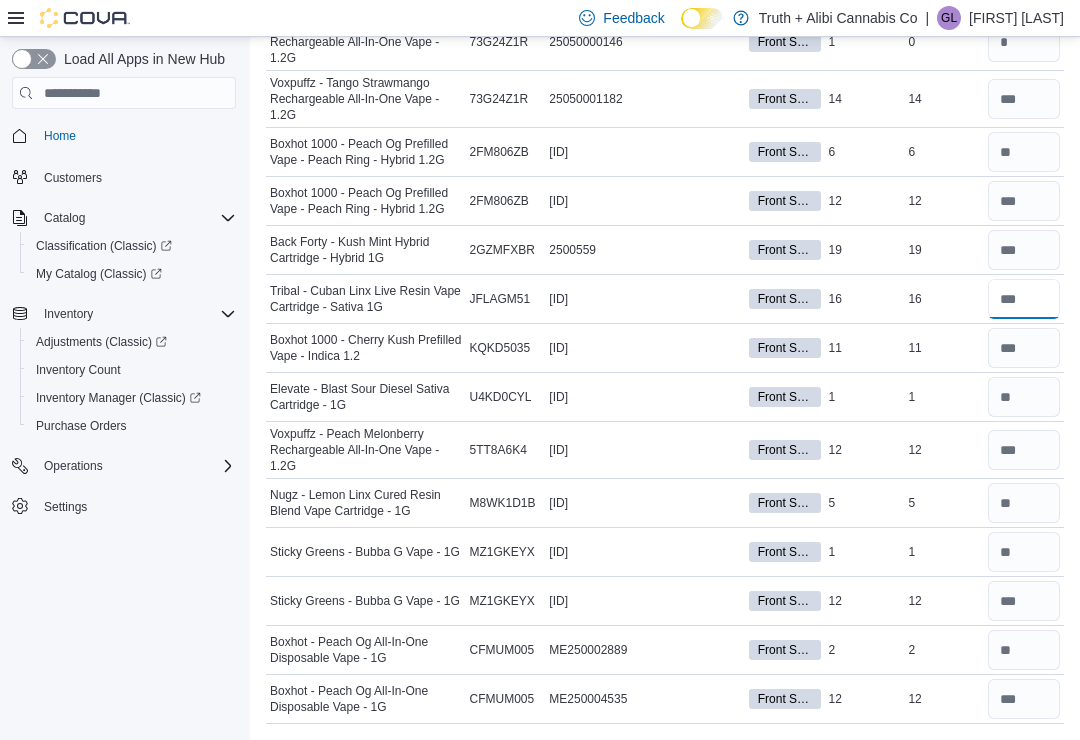 click at bounding box center (1024, 299) 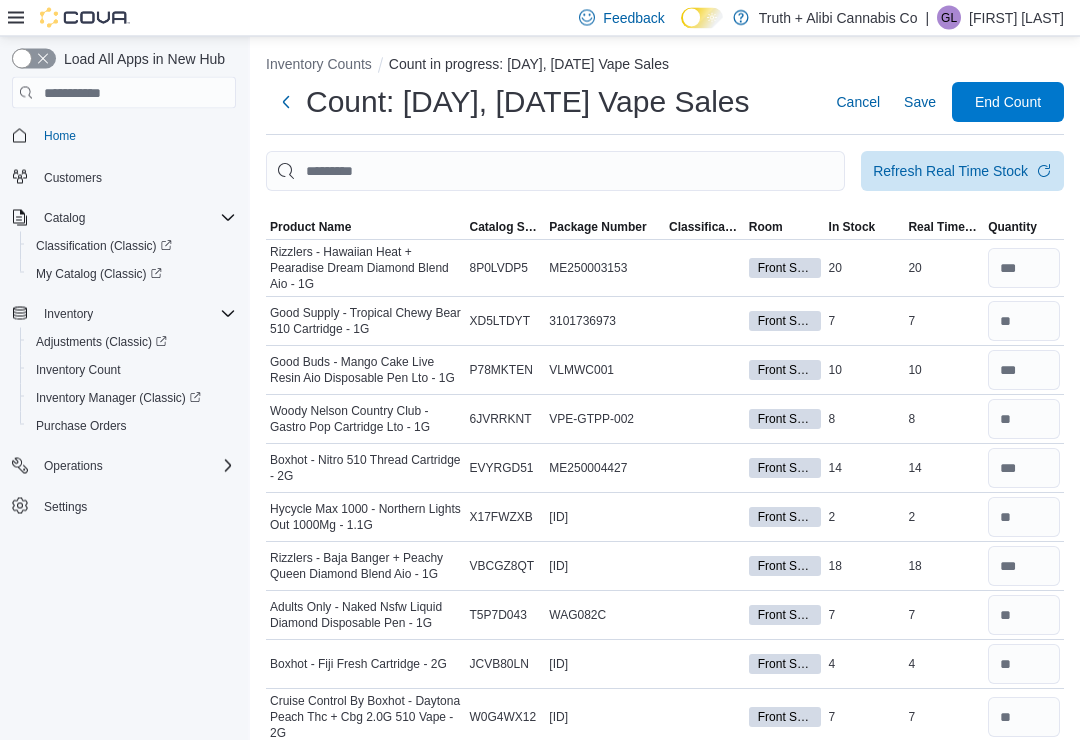 scroll, scrollTop: 0, scrollLeft: 0, axis: both 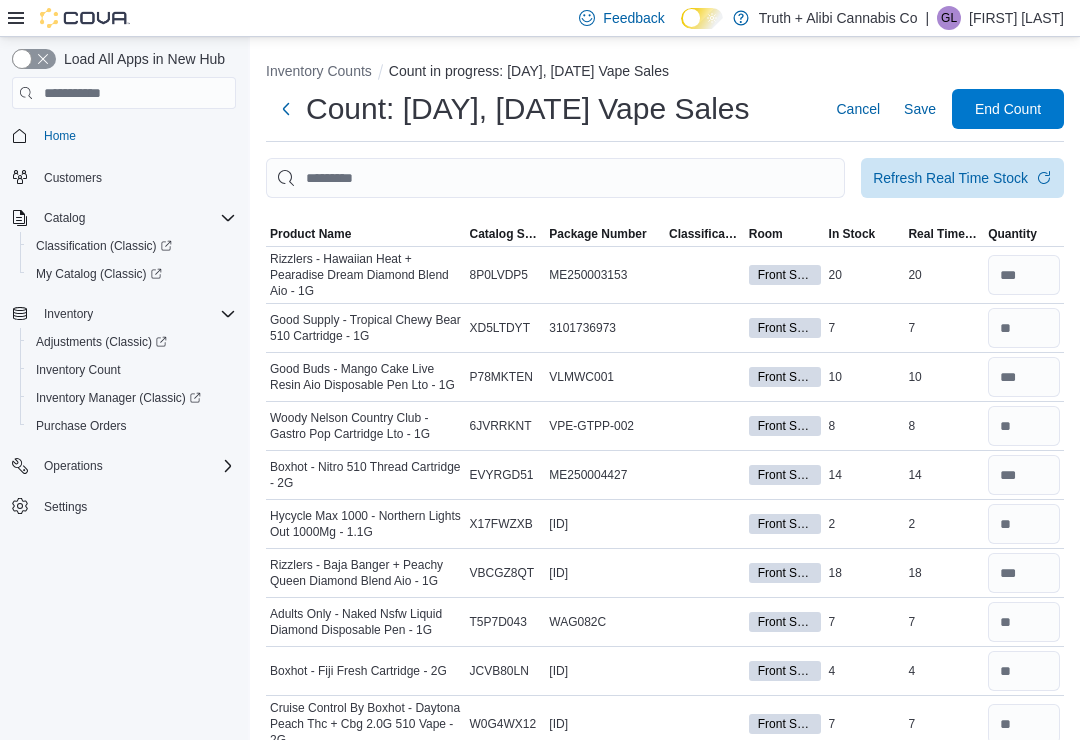 type on "**" 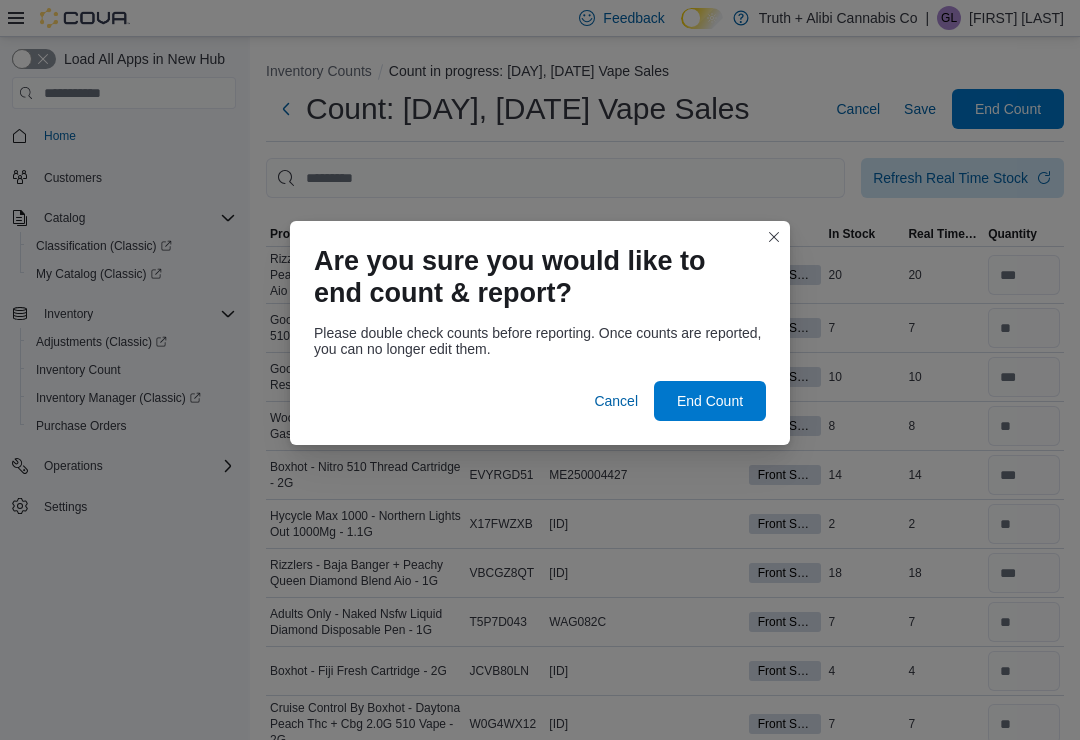 click on "End Count" at bounding box center [710, 401] 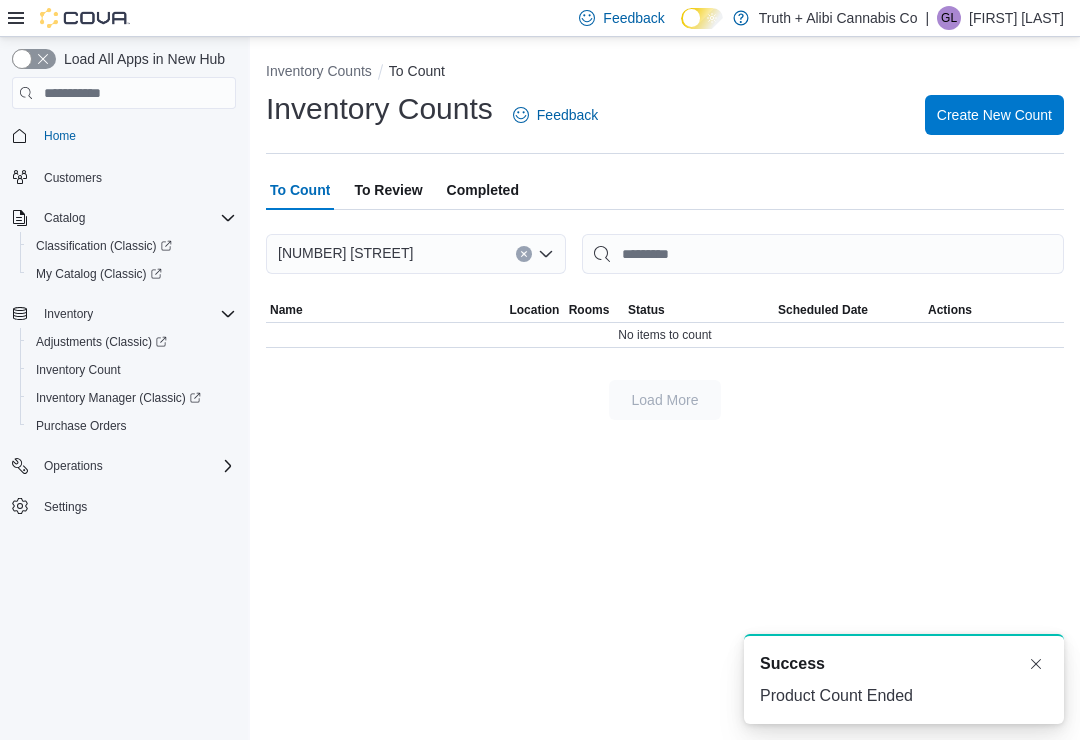click on "To Review" at bounding box center [388, 190] 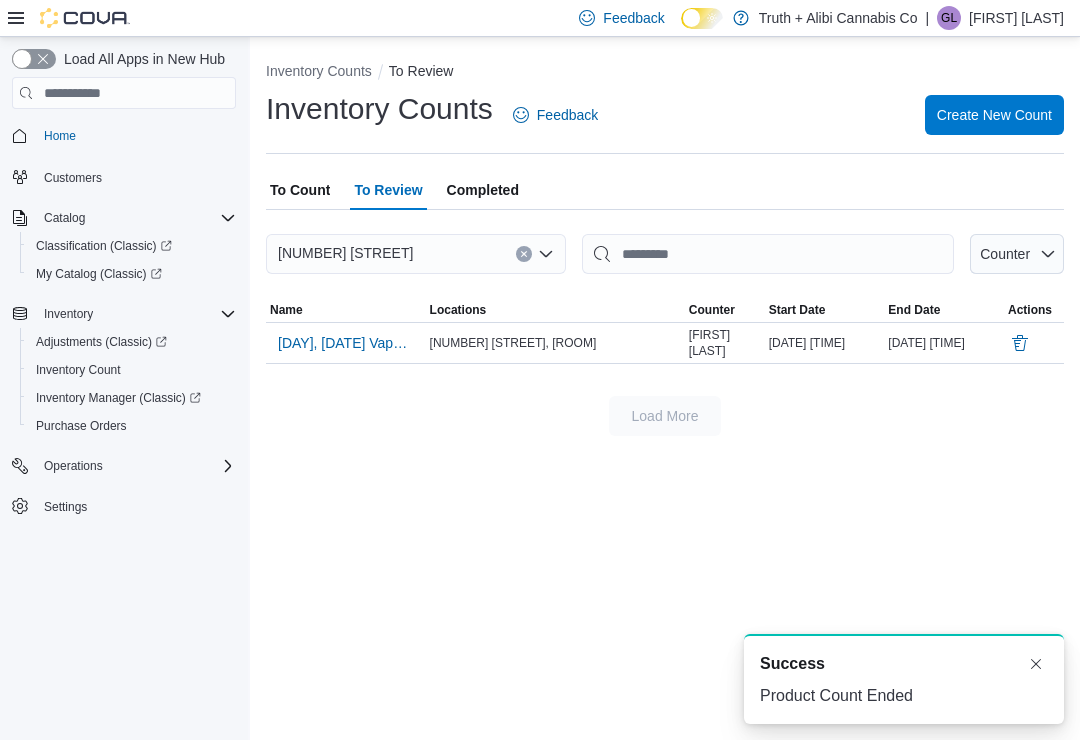 click on "[DAY], [DATE] Vape Sales" at bounding box center [346, 343] 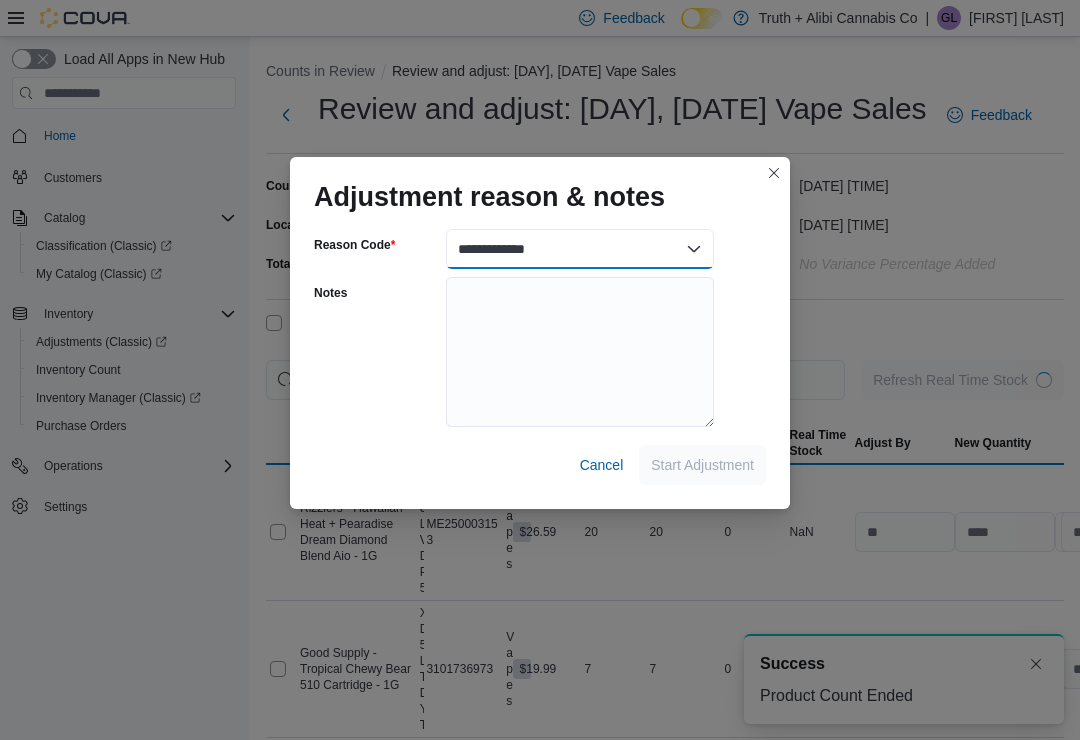 click on "**********" at bounding box center [580, 249] 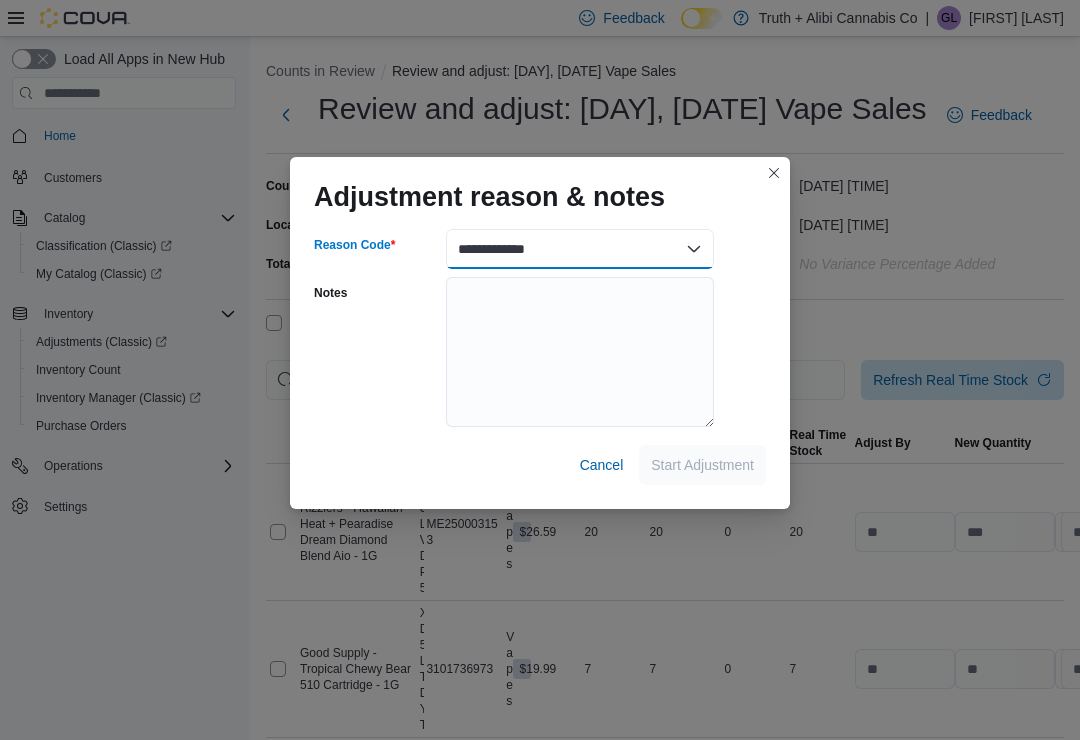 select on "**********" 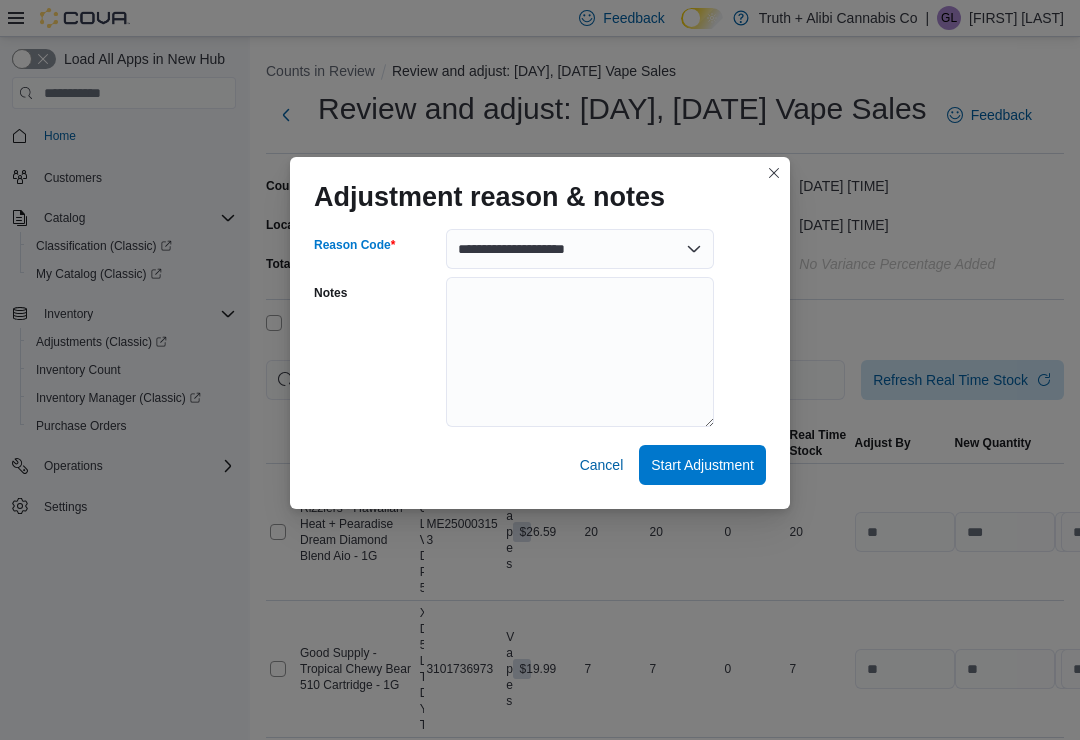 click on "Start Adjustment" at bounding box center [702, 465] 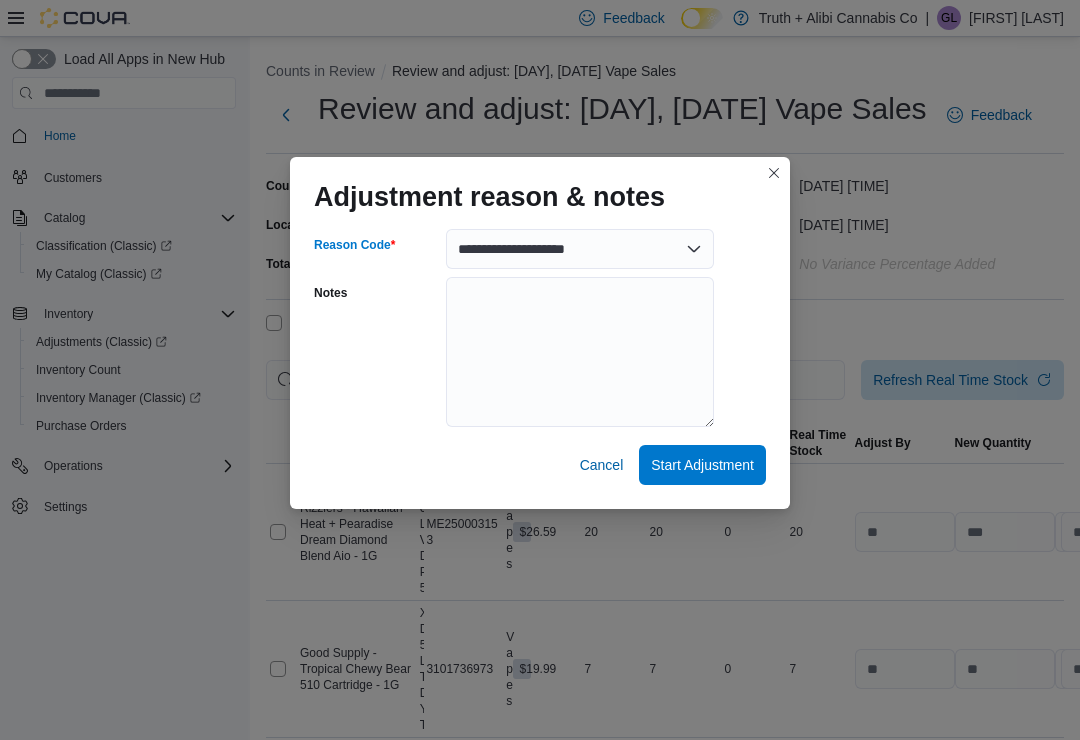 select on "**********" 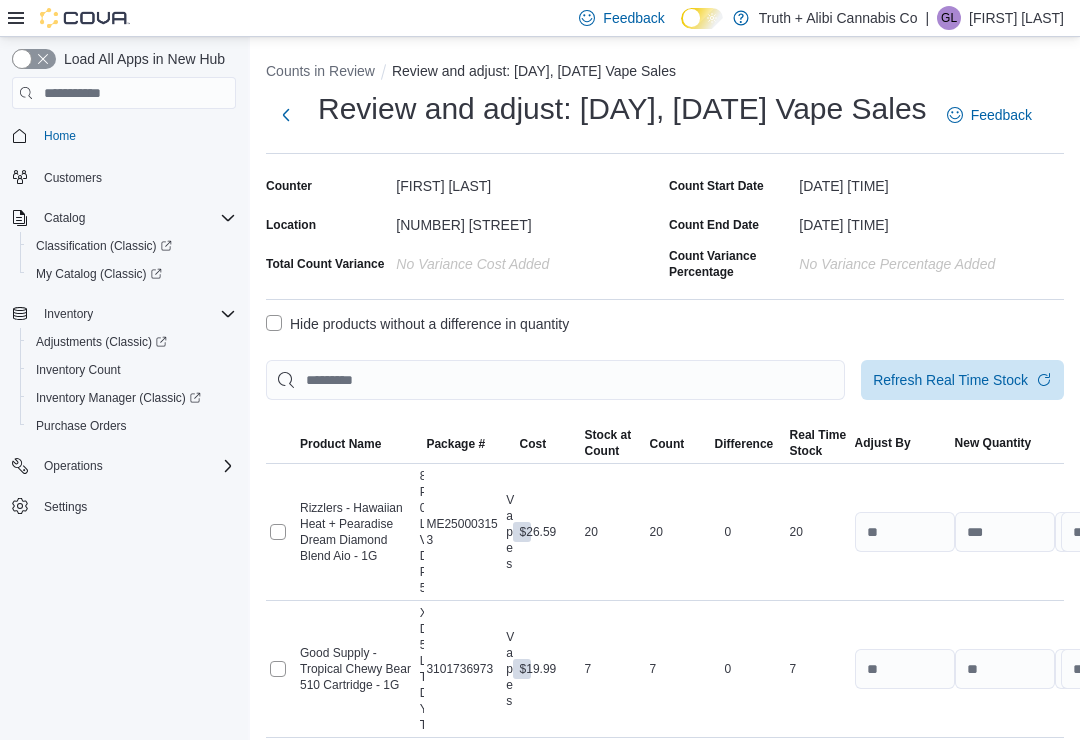 click on "Hide products without a difference in quantity" at bounding box center (417, 324) 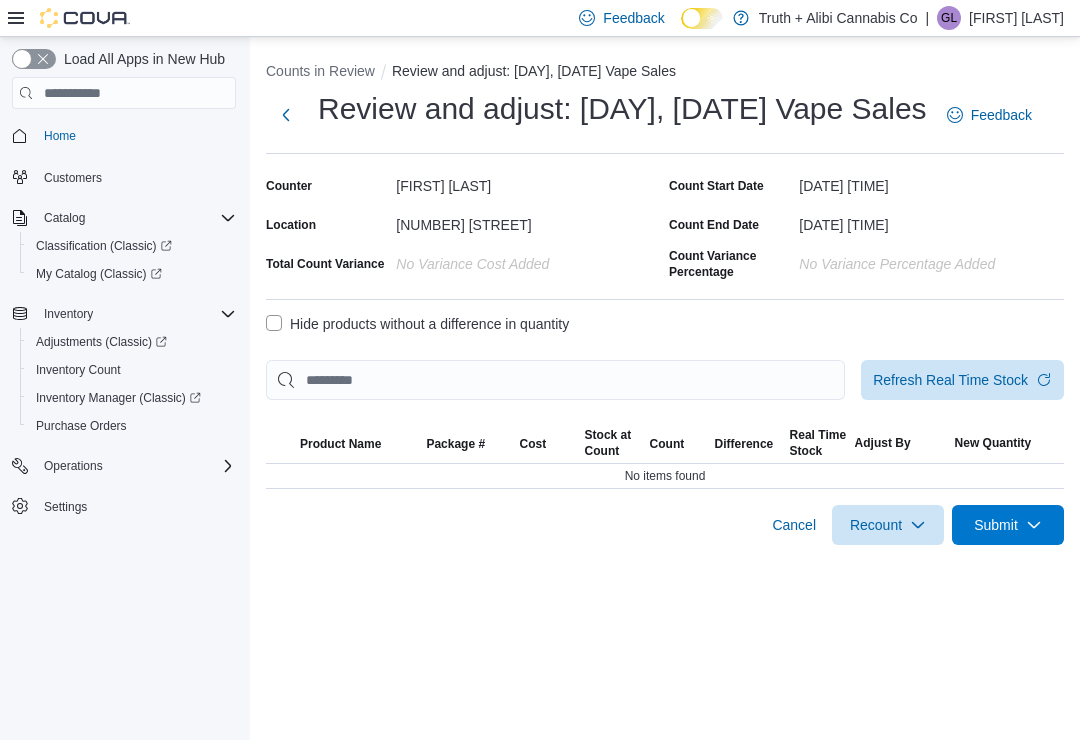 click on "Submit" at bounding box center [996, 525] 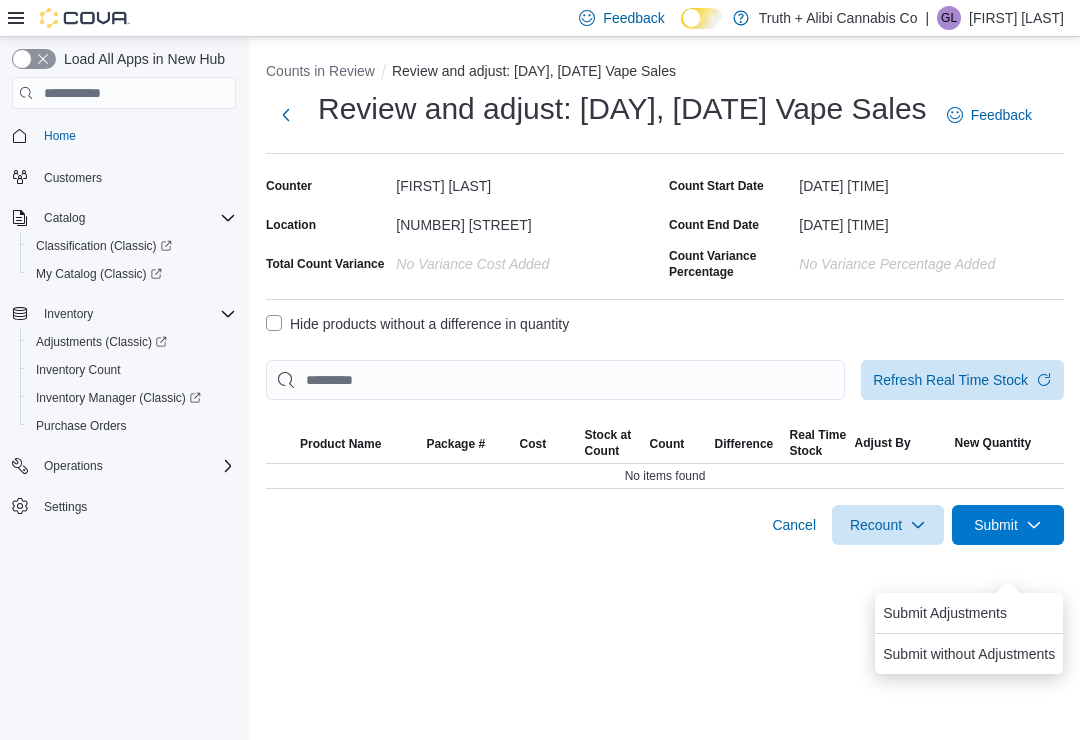 click on "Submit Adjustments" at bounding box center (945, 613) 